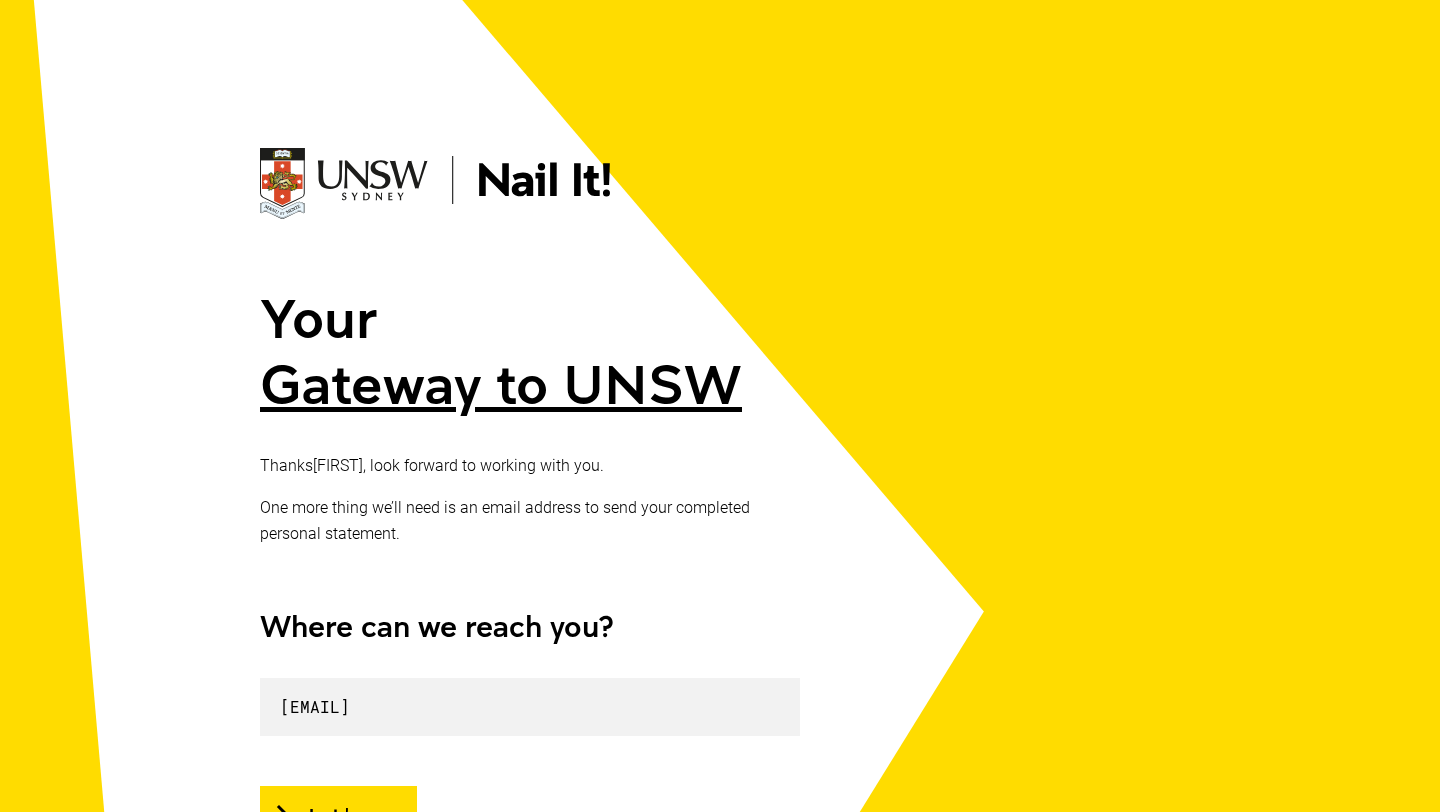 scroll, scrollTop: 332, scrollLeft: 0, axis: vertical 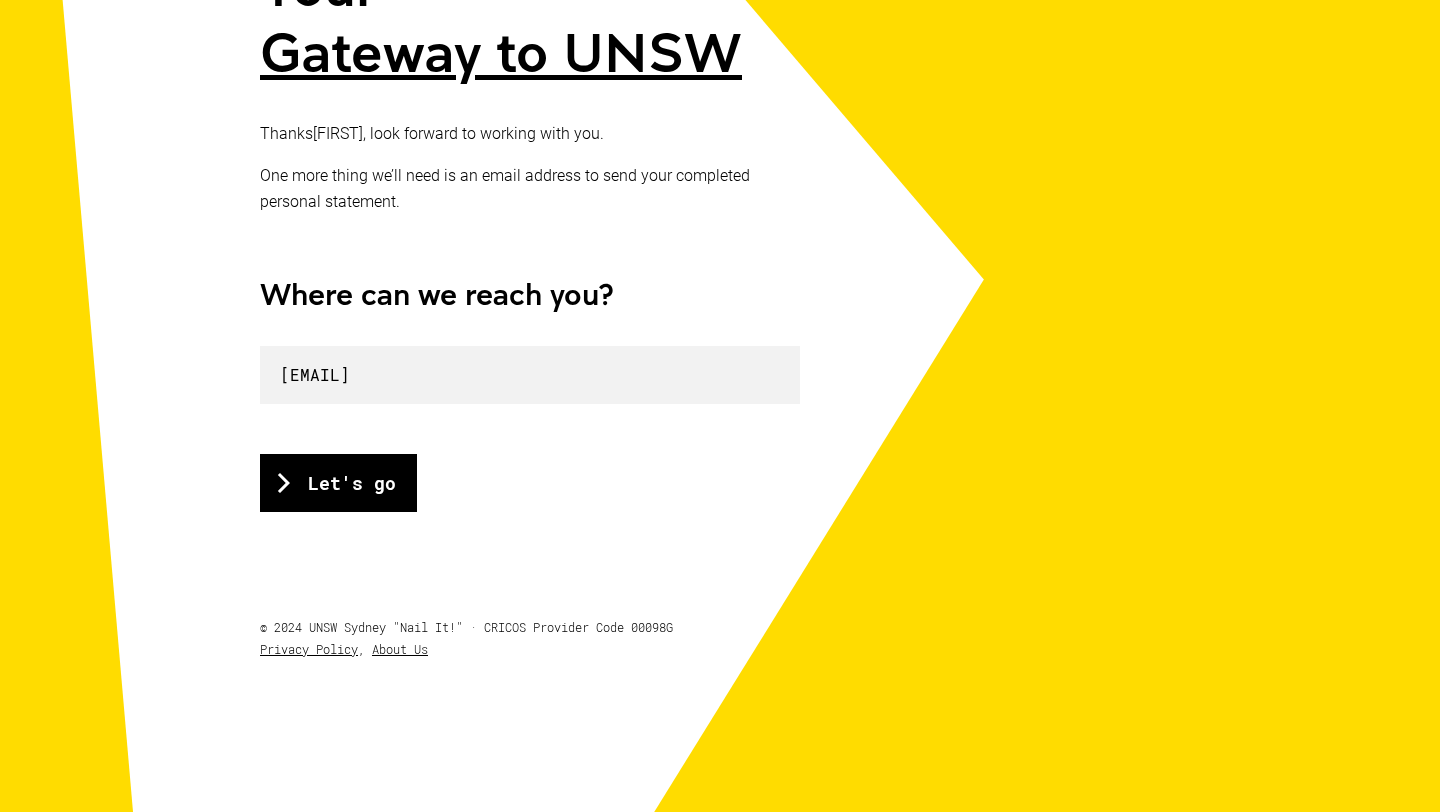click on "Let's go" at bounding box center (338, 483) 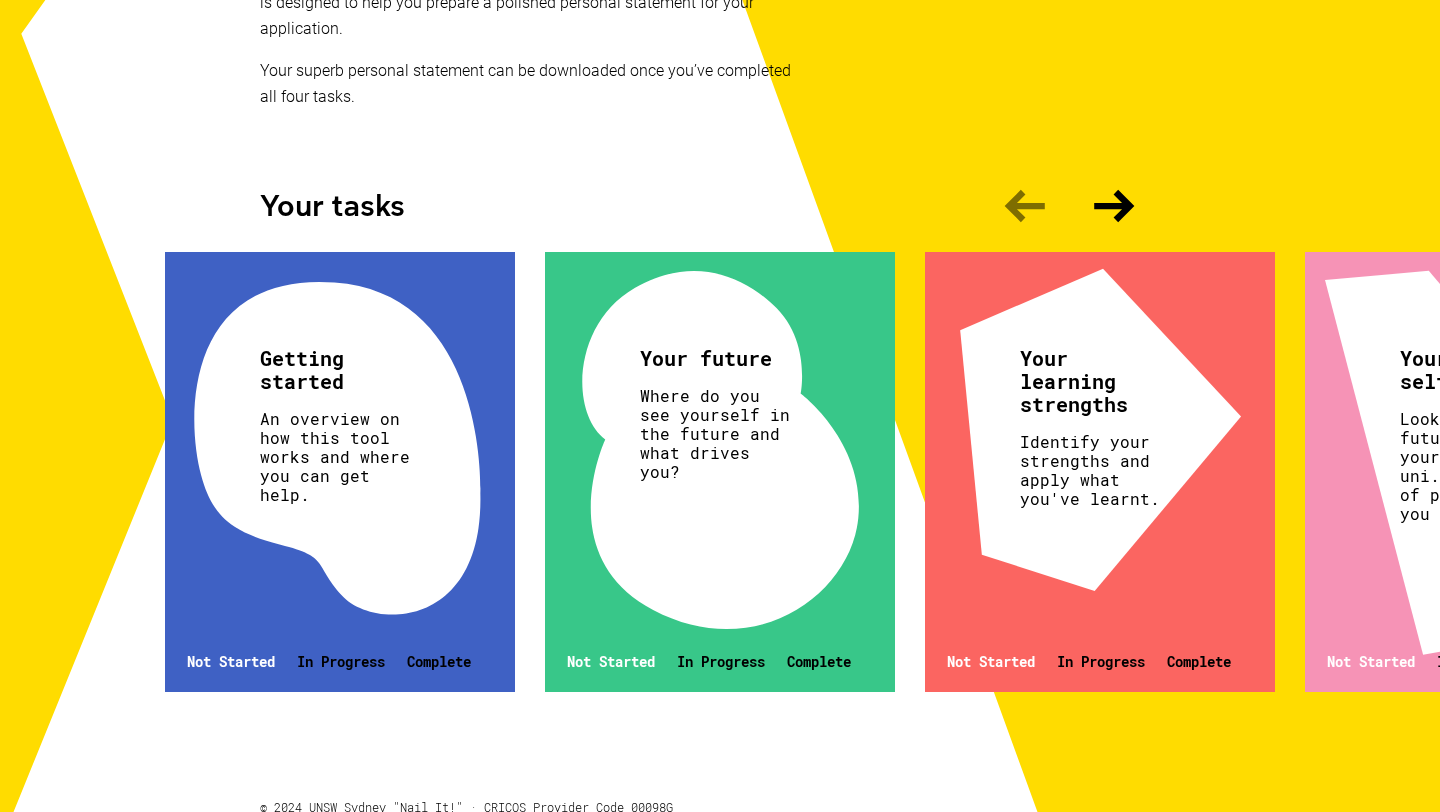 scroll, scrollTop: 492, scrollLeft: 0, axis: vertical 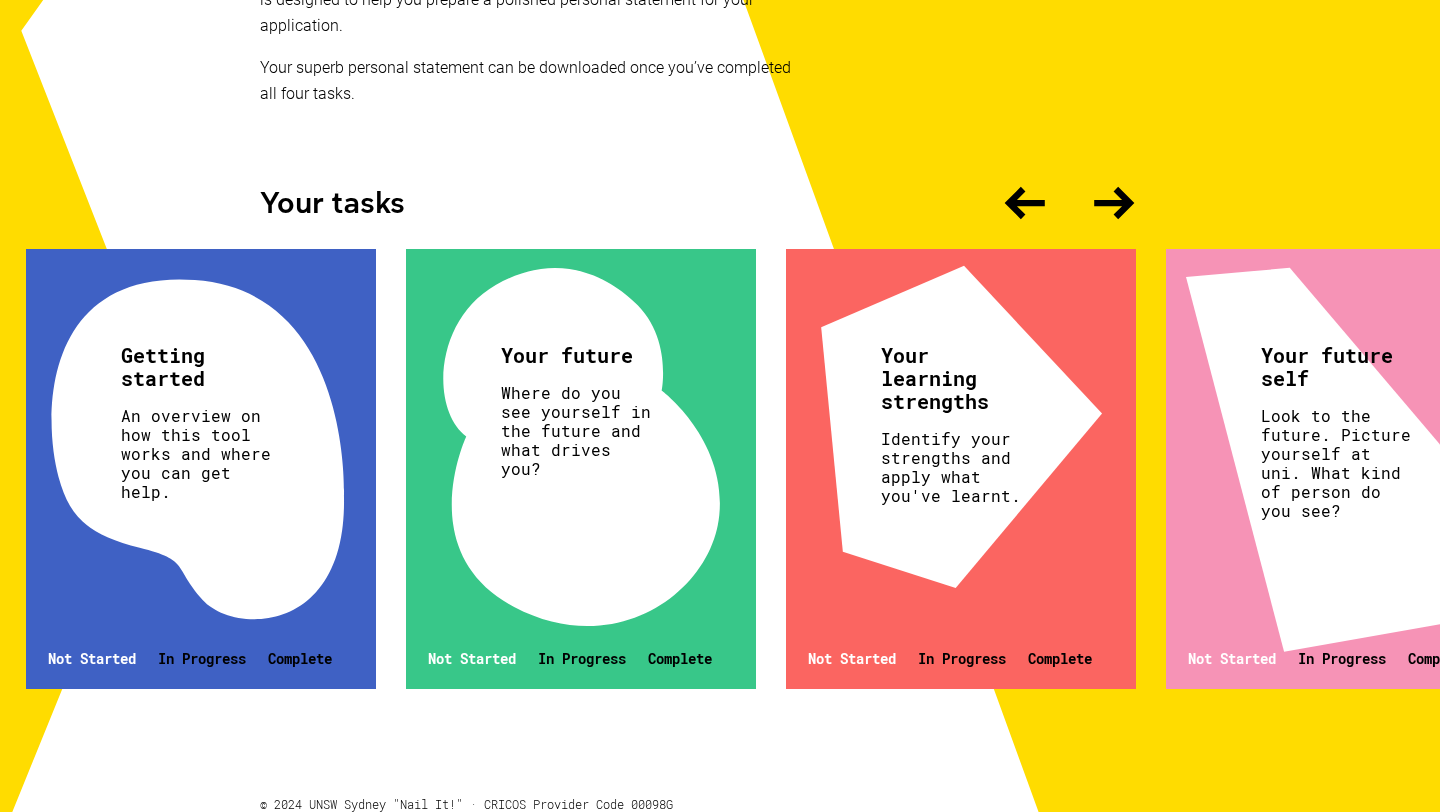 click on "Getting started An overview on how this tool works and where you can get help. Not Started In Progress Complete" at bounding box center [201, 469] 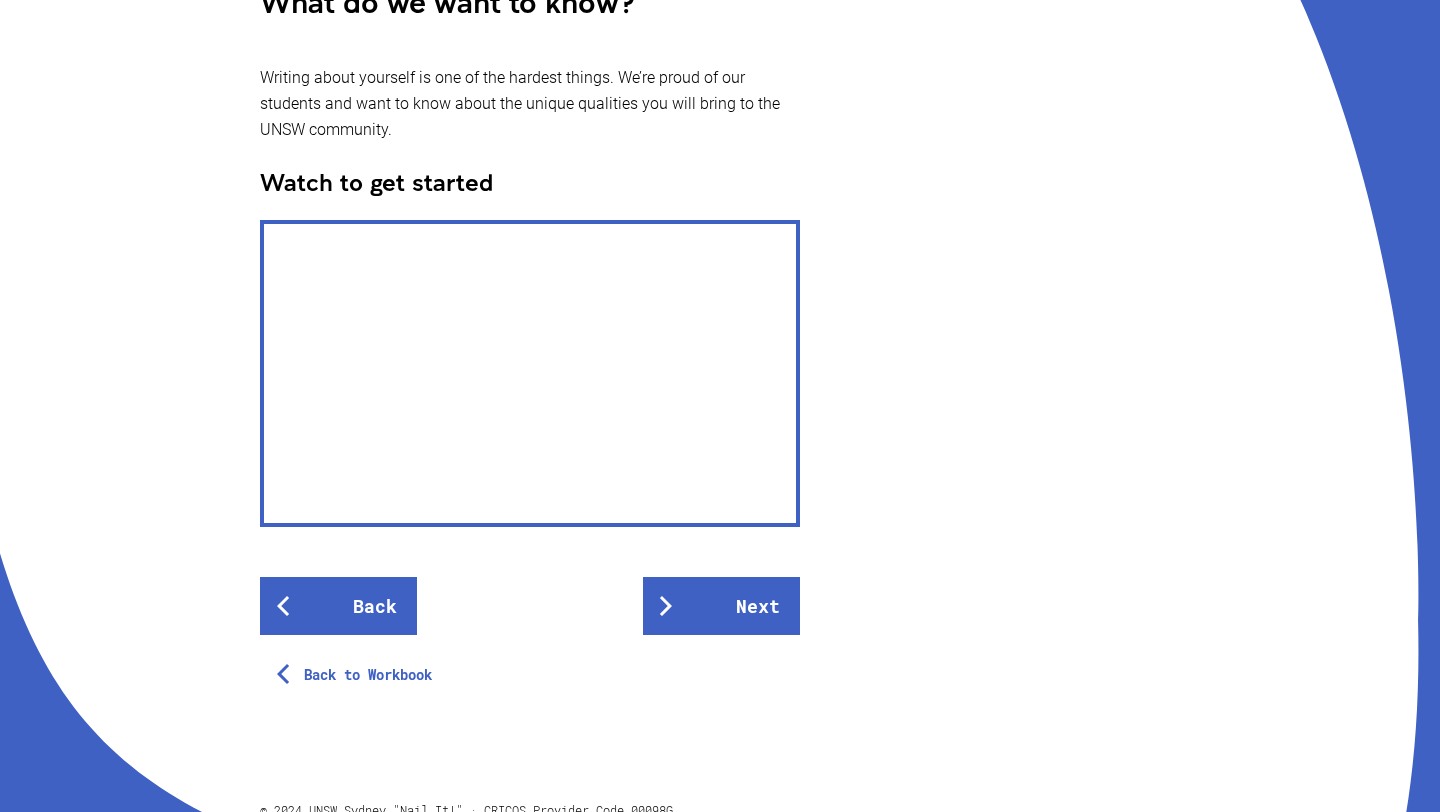 scroll, scrollTop: 637, scrollLeft: 0, axis: vertical 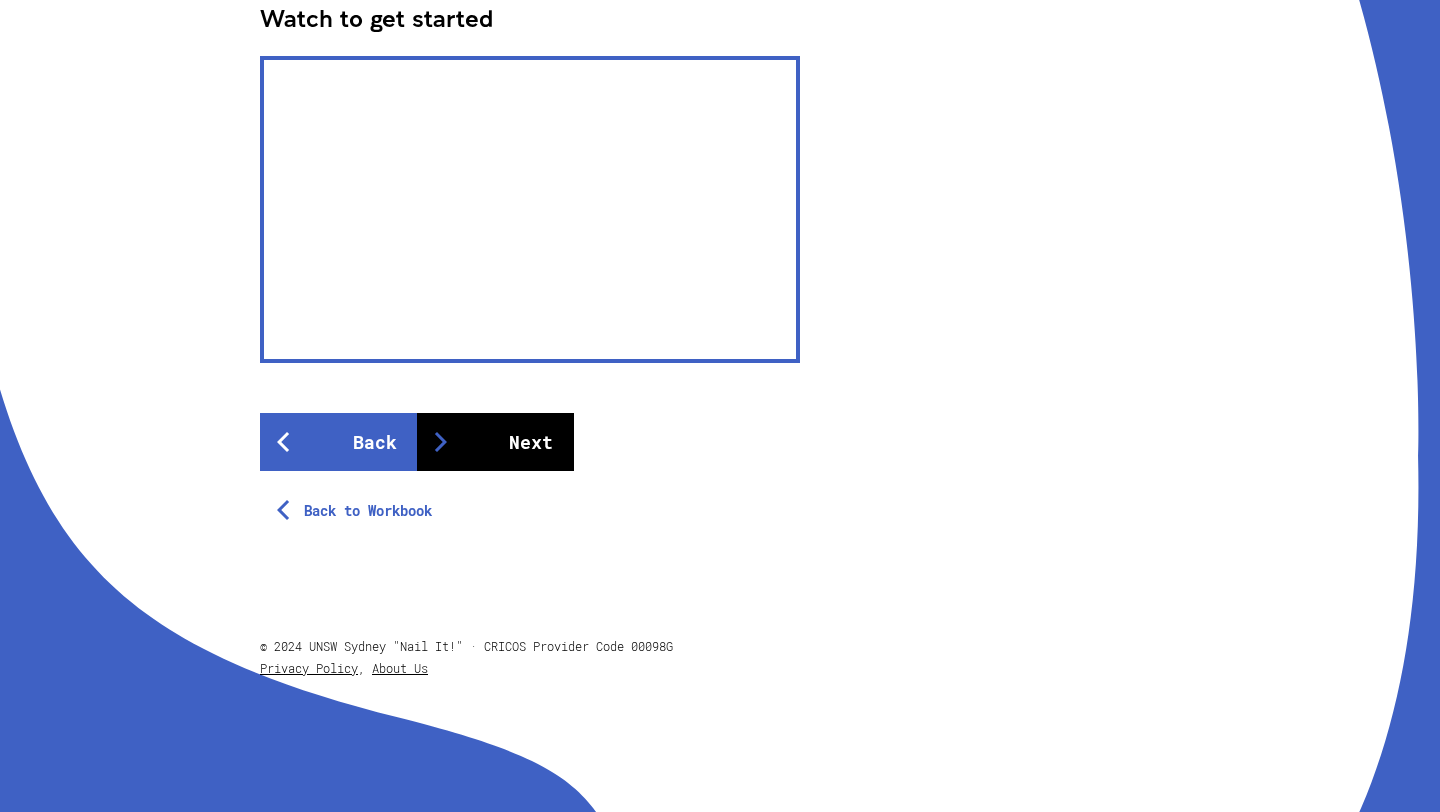 click on "Next" at bounding box center (495, 442) 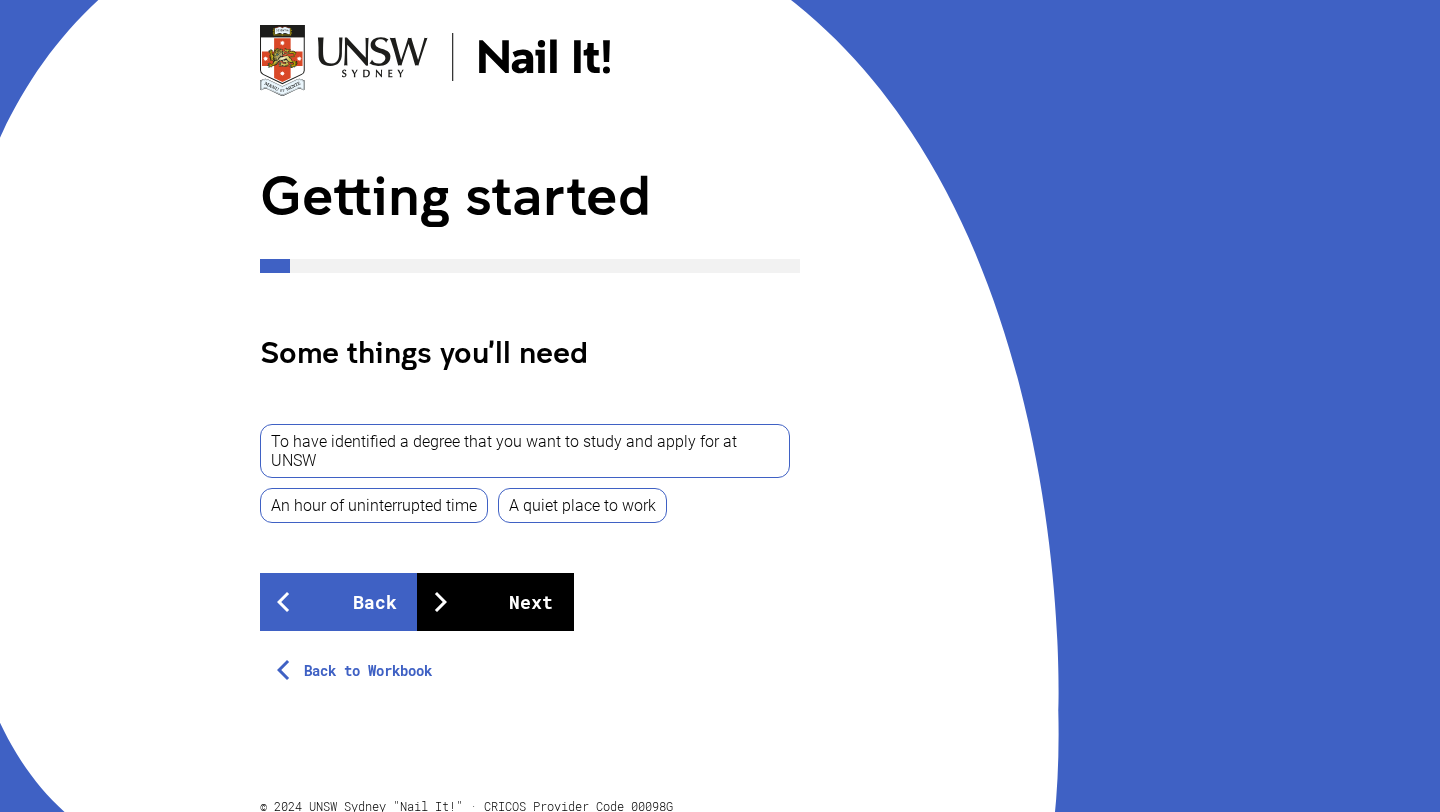 scroll, scrollTop: 268, scrollLeft: 0, axis: vertical 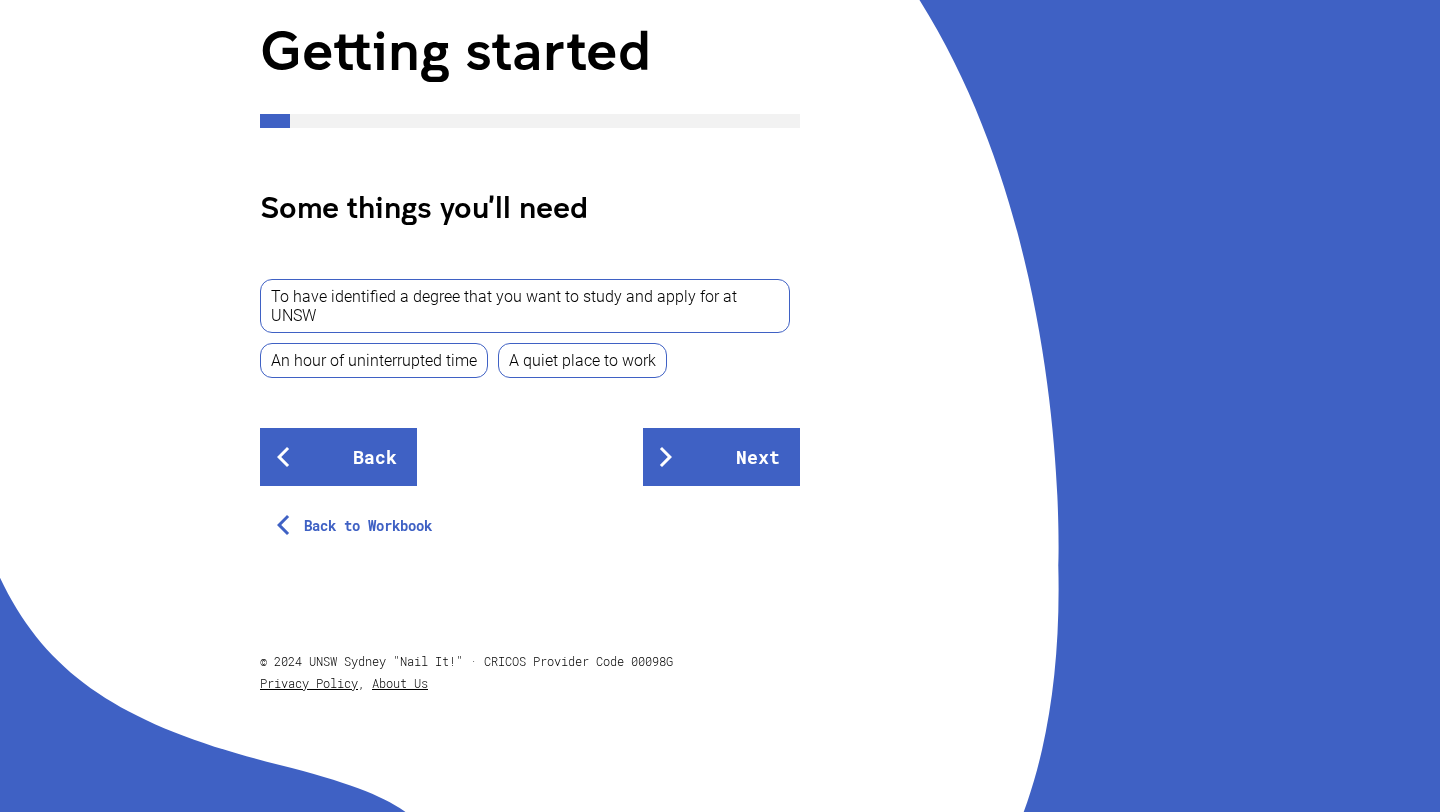 click on "To have identified a degree that you want to study and apply for at UNSW" at bounding box center [525, 306] 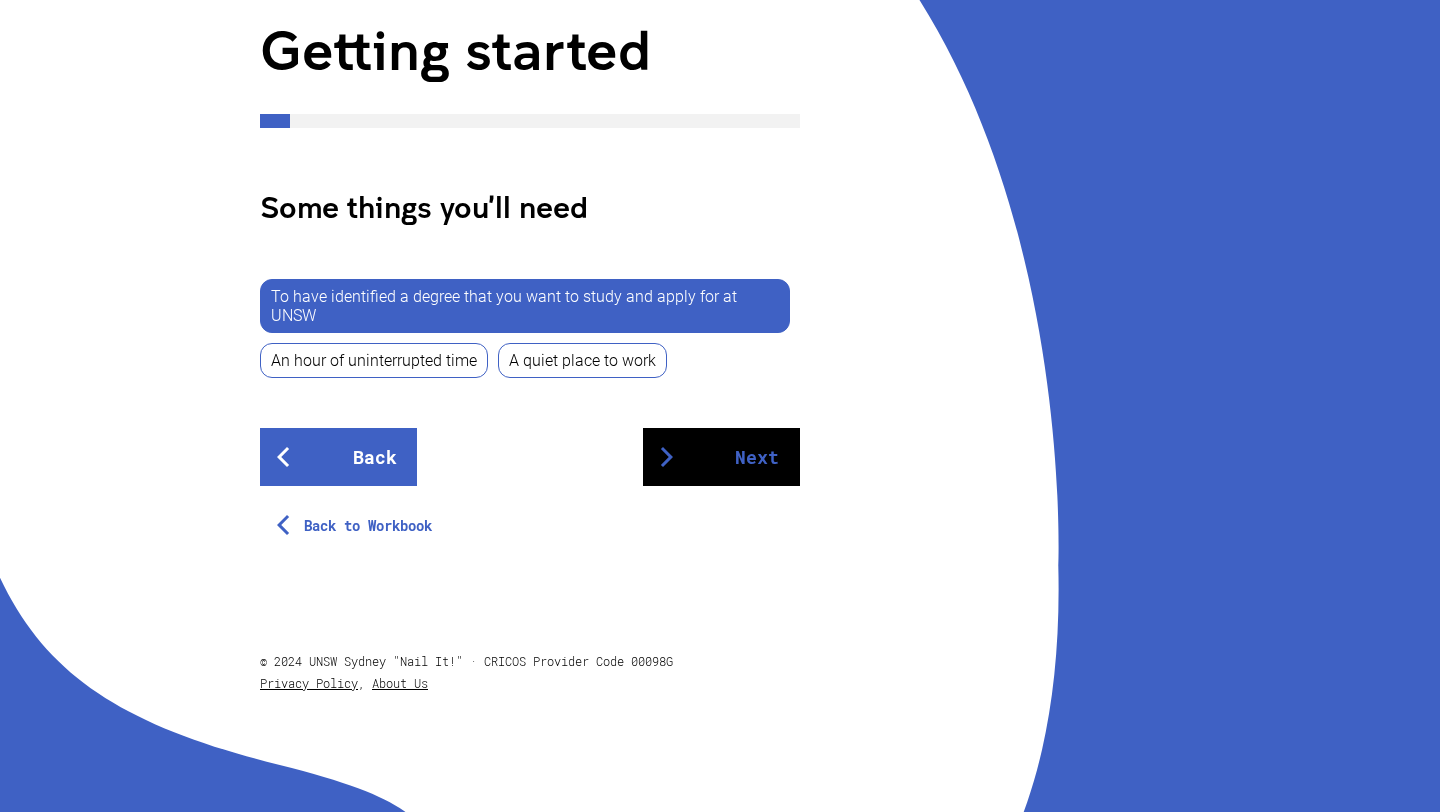 click on "Next" at bounding box center [721, 457] 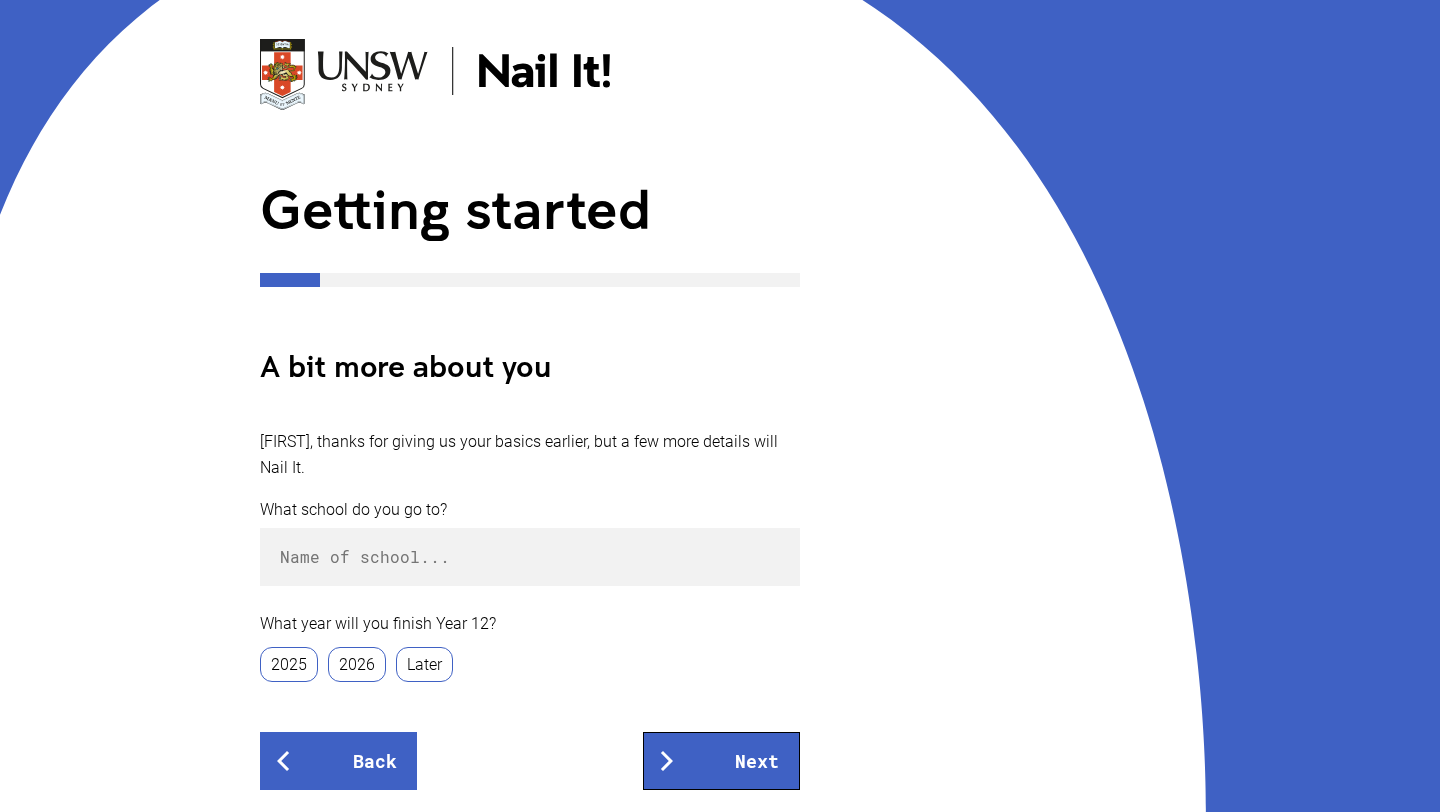 scroll, scrollTop: 216, scrollLeft: 0, axis: vertical 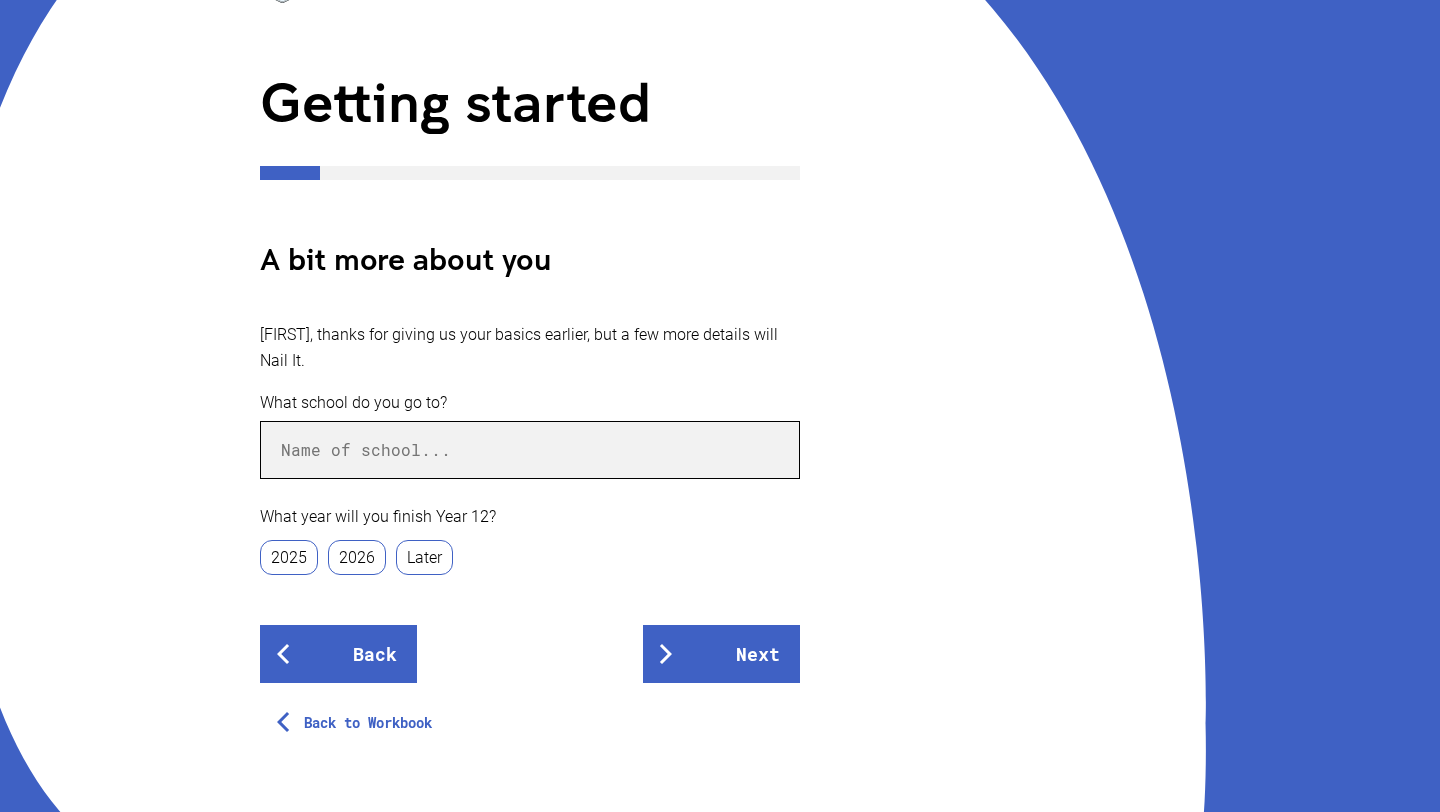click at bounding box center [530, 450] 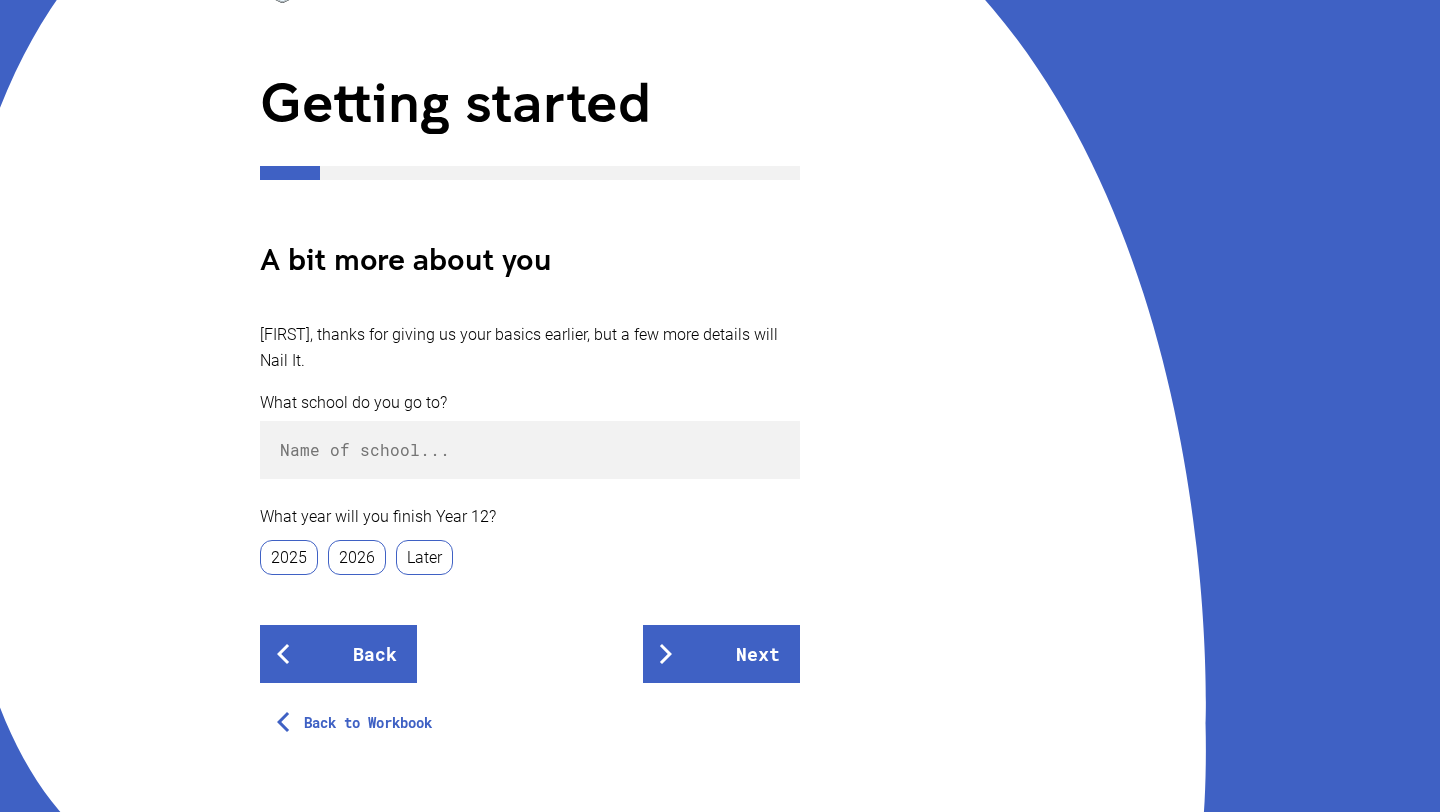 click on "Getting started A bit more about you Crystal, thanks for giving us your basics earlier, but a few more details will Nail It. What school do you go to? What year will you finish Year 12? 2025 2026 Later Back Next Back to Workbook © 2024 UNSW Sydney "Nail It!" · CRICOS Provider Code 00098G Privacy Policy ,   About Us" at bounding box center (720, 425) 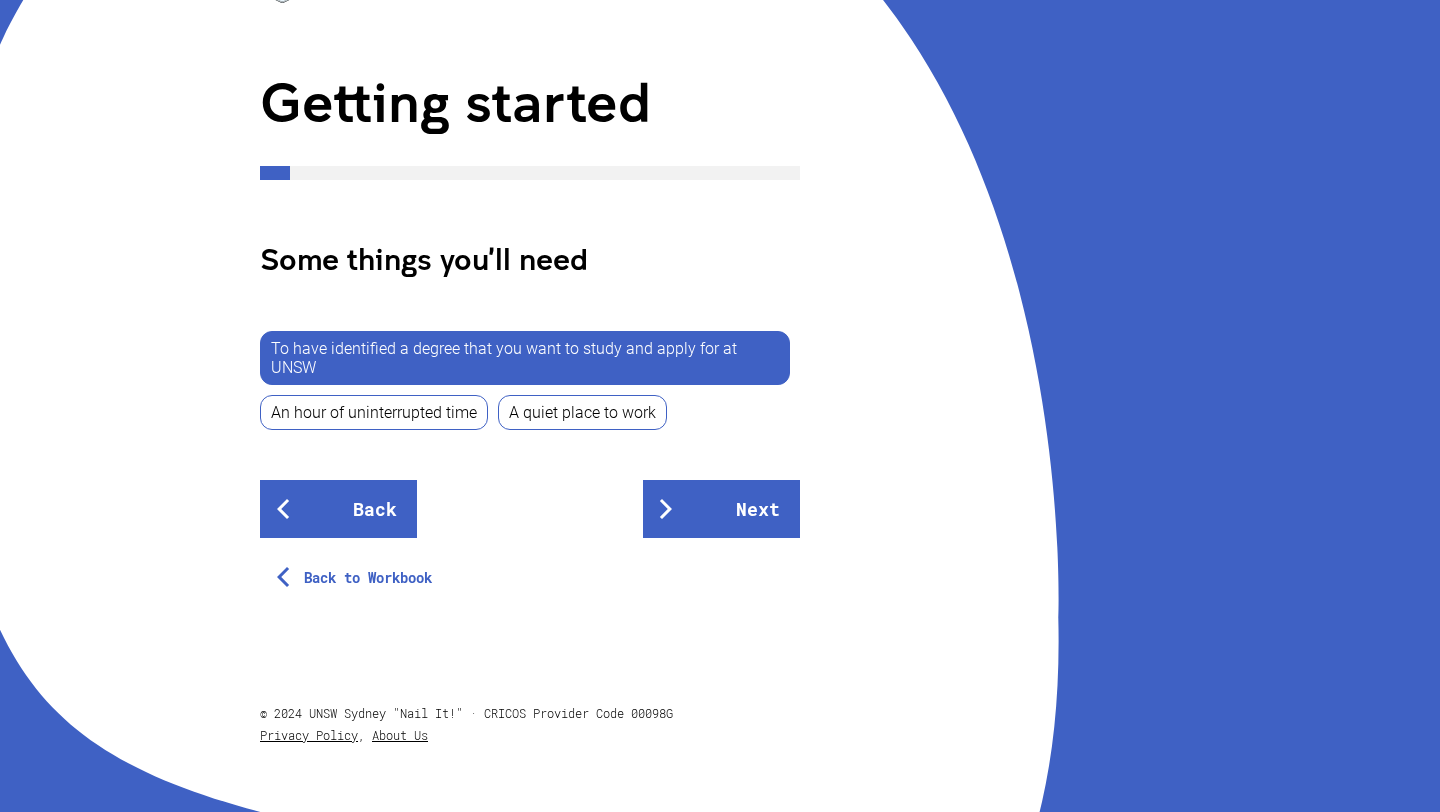scroll, scrollTop: 268, scrollLeft: 0, axis: vertical 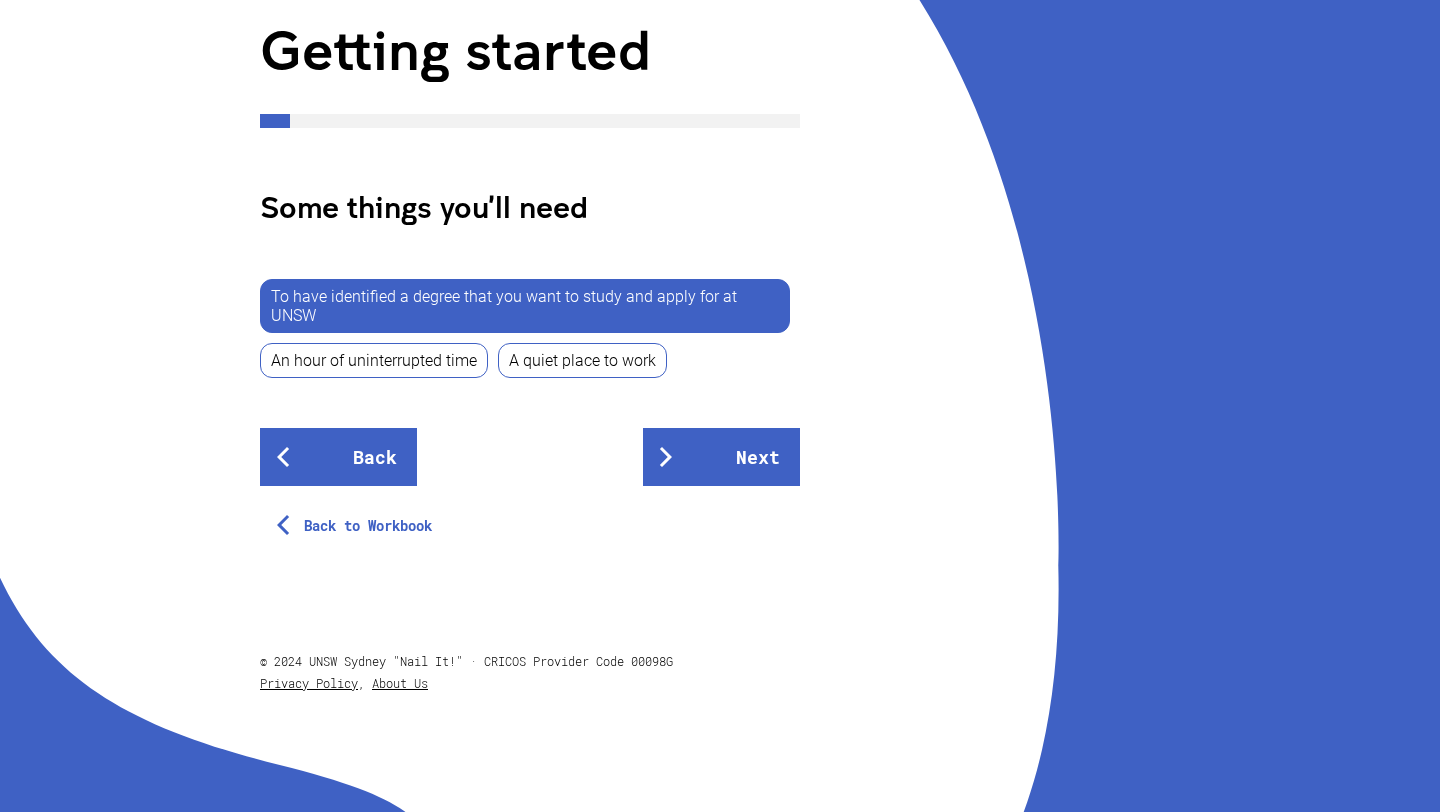 click on "An hour of uninterrupted time" at bounding box center [374, 360] 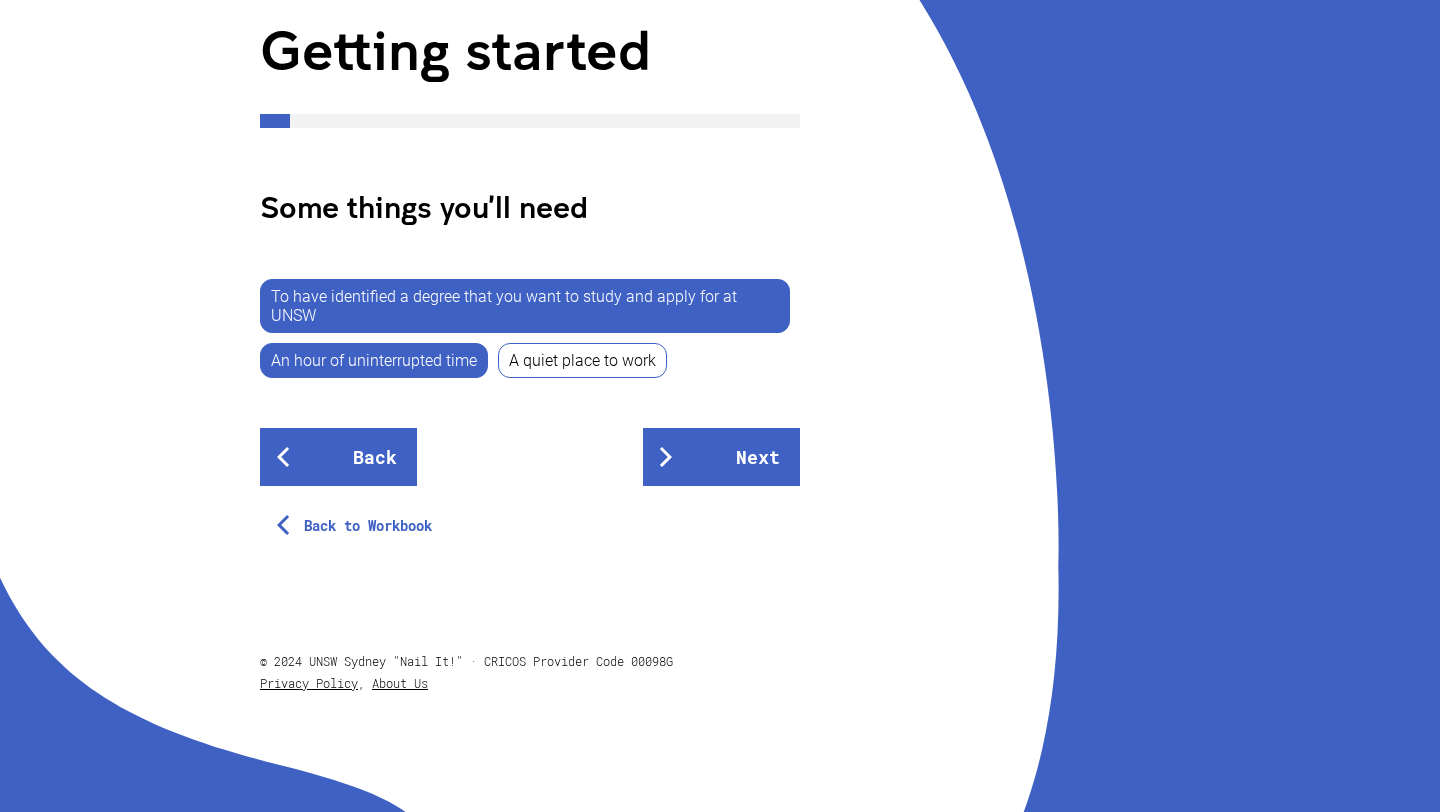 click on "To have identified a degree that you want to study and apply for at UNSW" at bounding box center [525, 306] 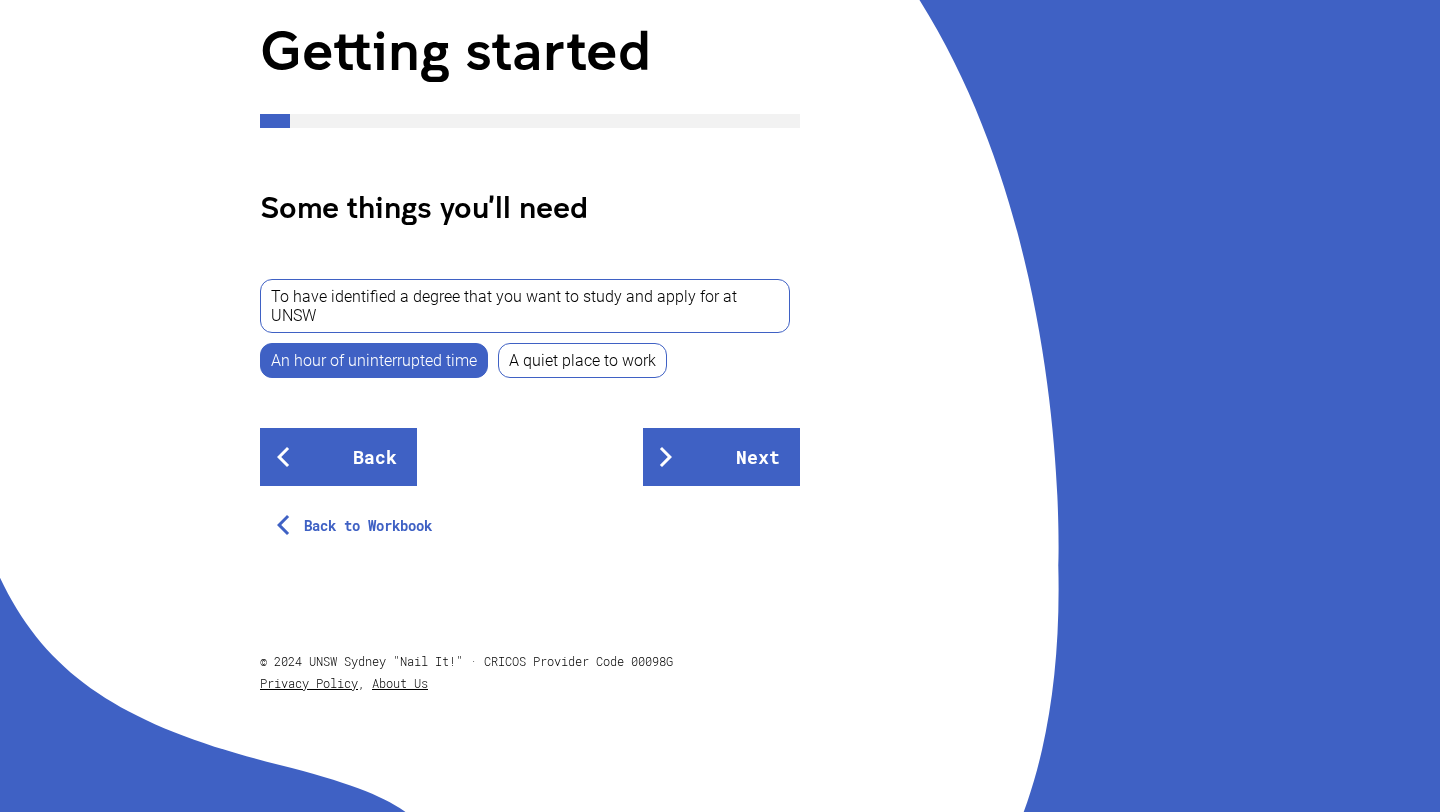 click on "An hour of uninterrupted time" at bounding box center (374, 360) 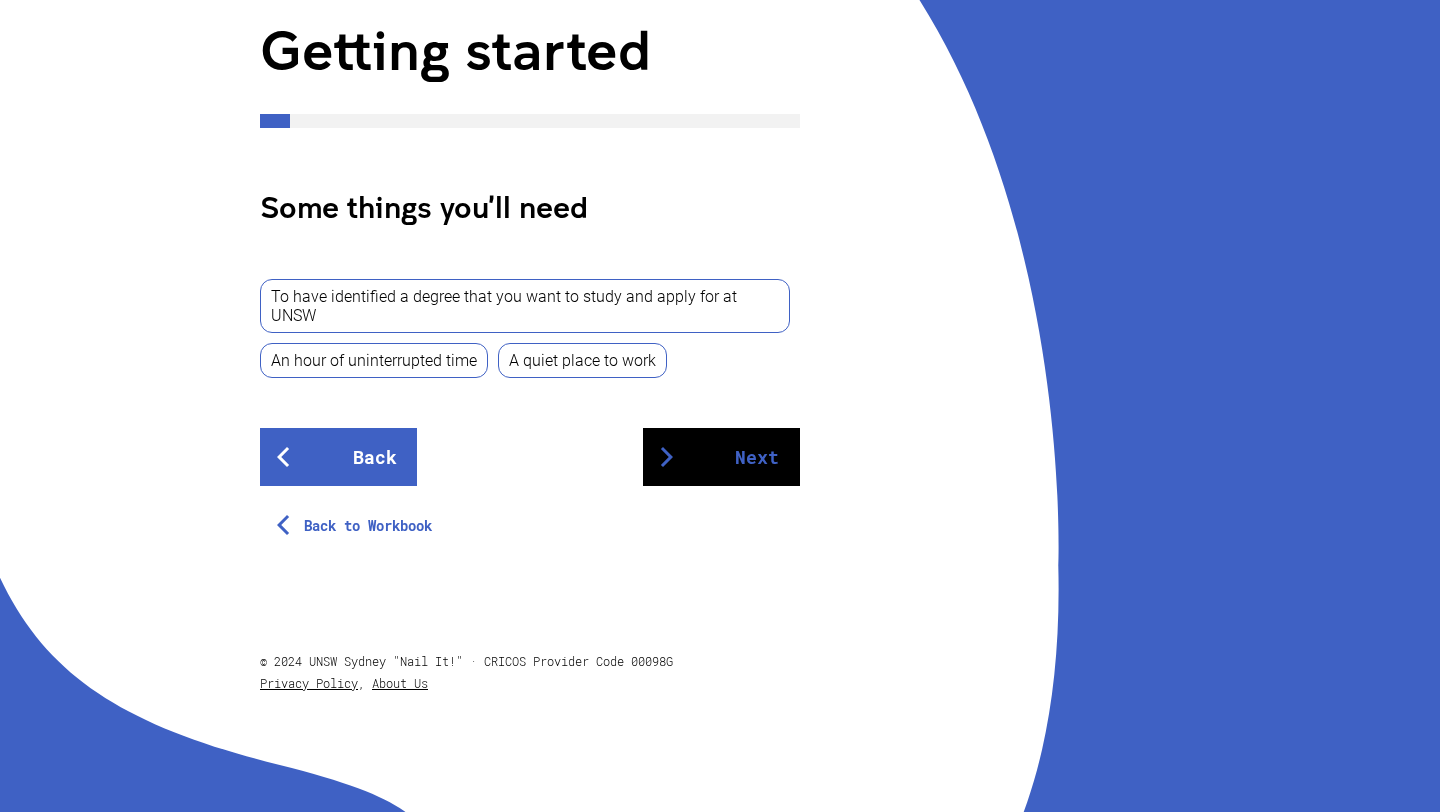 click on "Next" at bounding box center (721, 457) 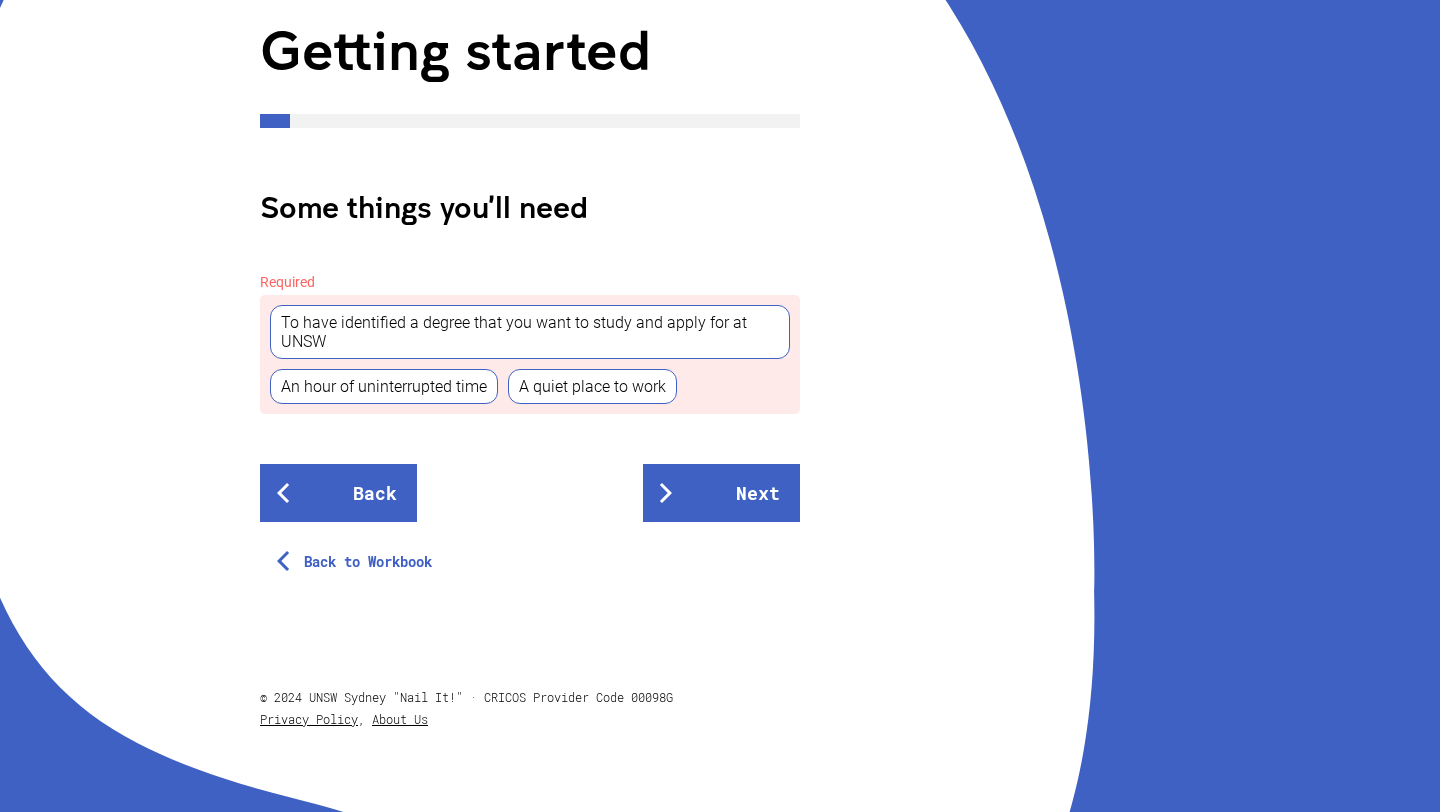 click on "To have identified a degree that you want to study and apply for at UNSW" at bounding box center [530, 332] 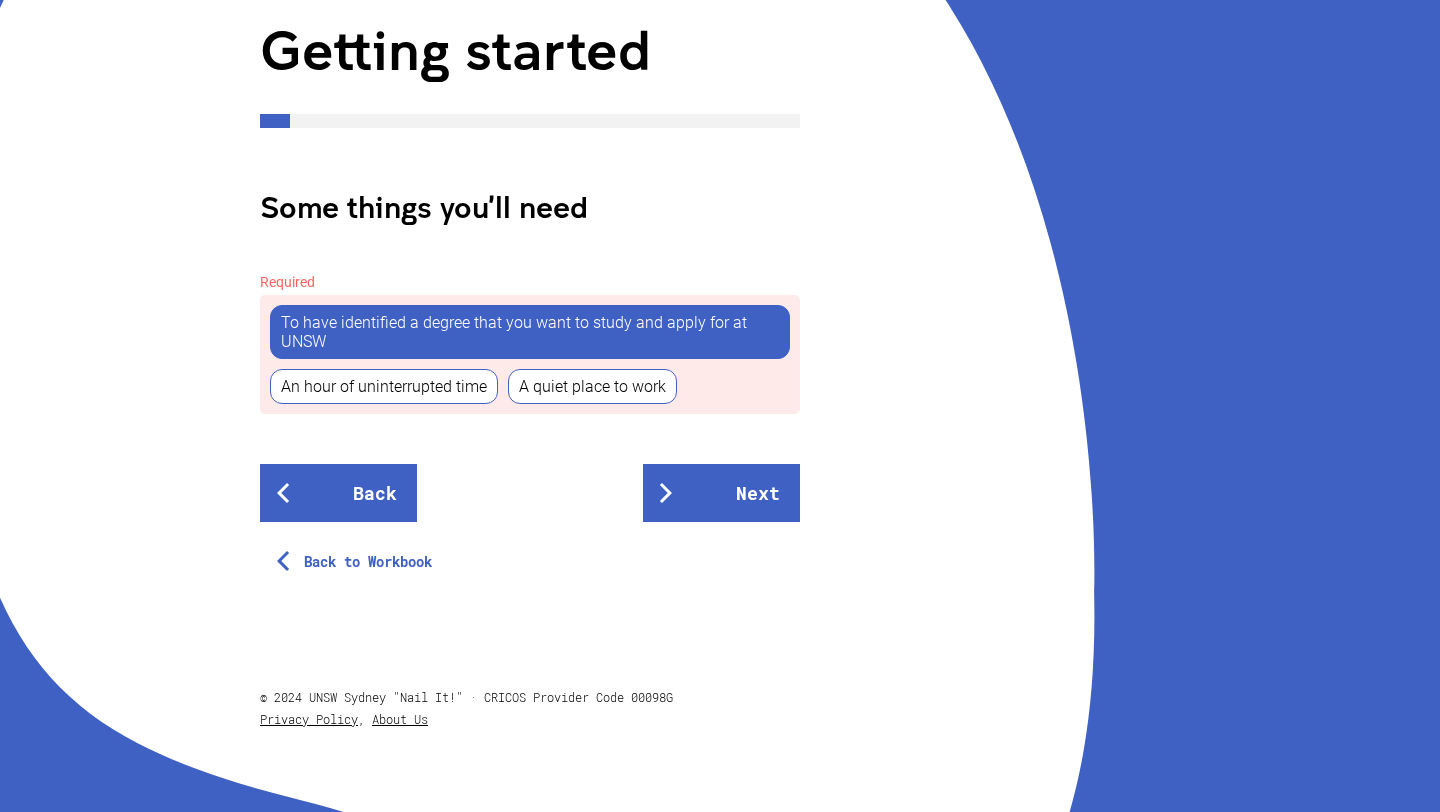 click on "An hour of uninterrupted time" at bounding box center (384, 386) 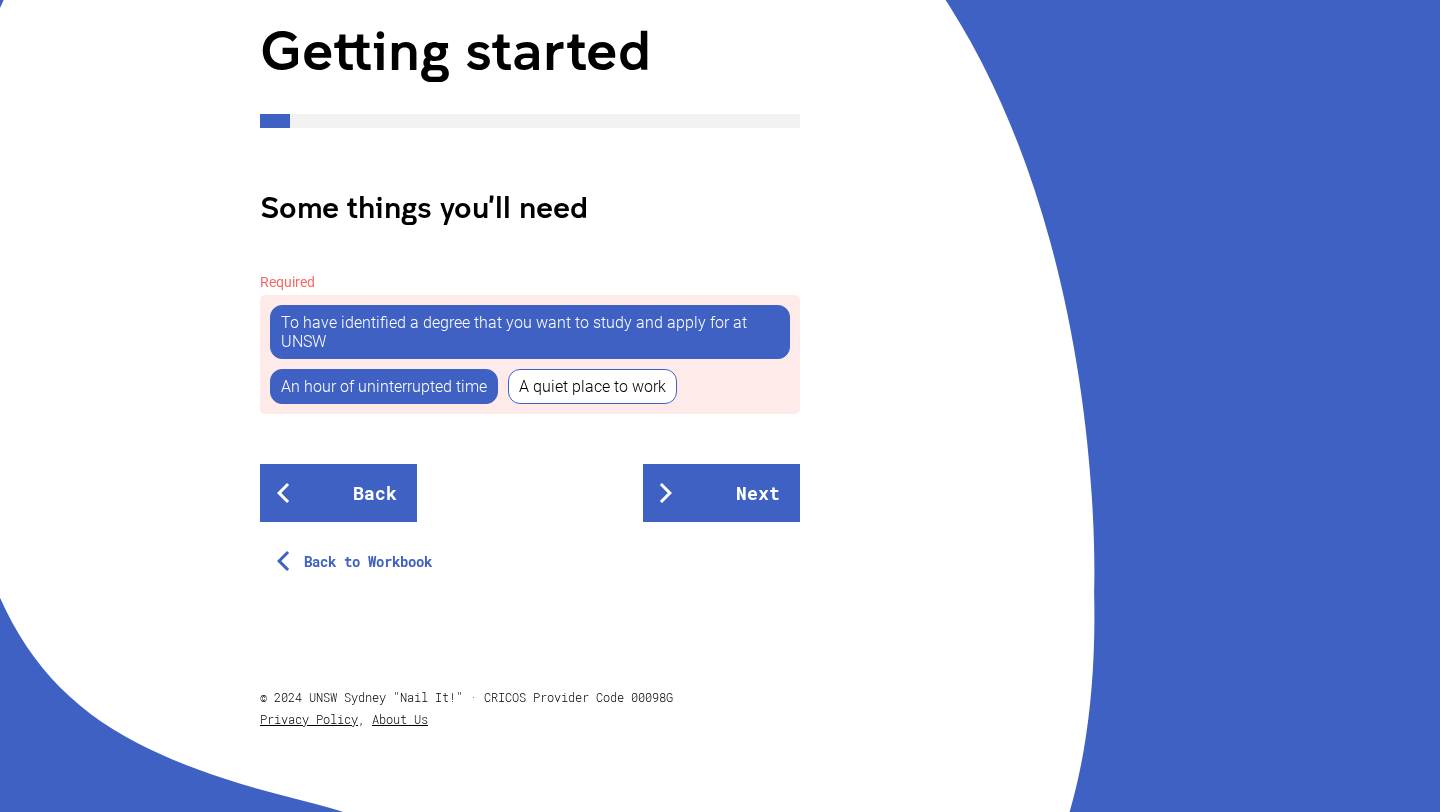 click on "A quiet place to work" at bounding box center (592, 386) 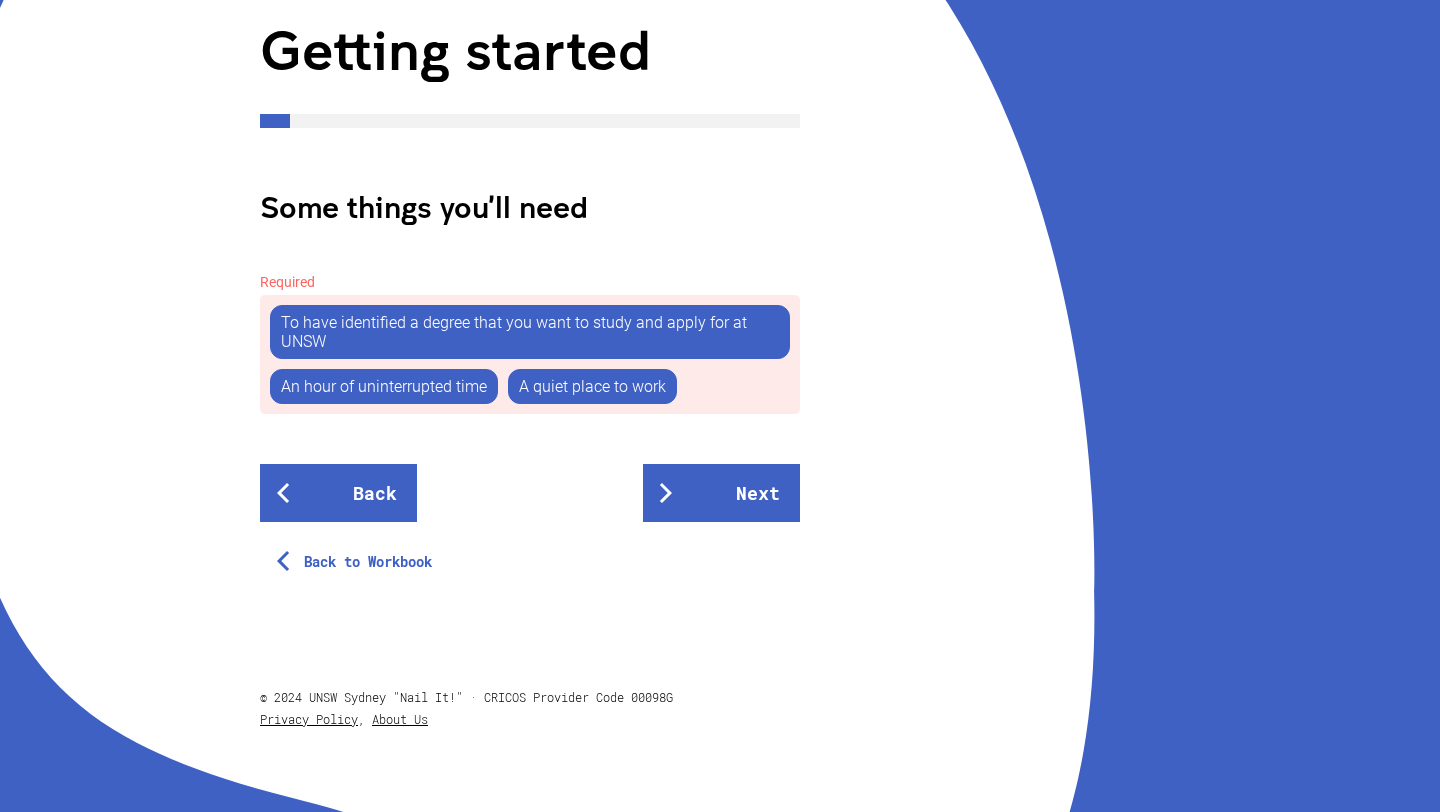 click on "An hour of uninterrupted time" at bounding box center (384, 386) 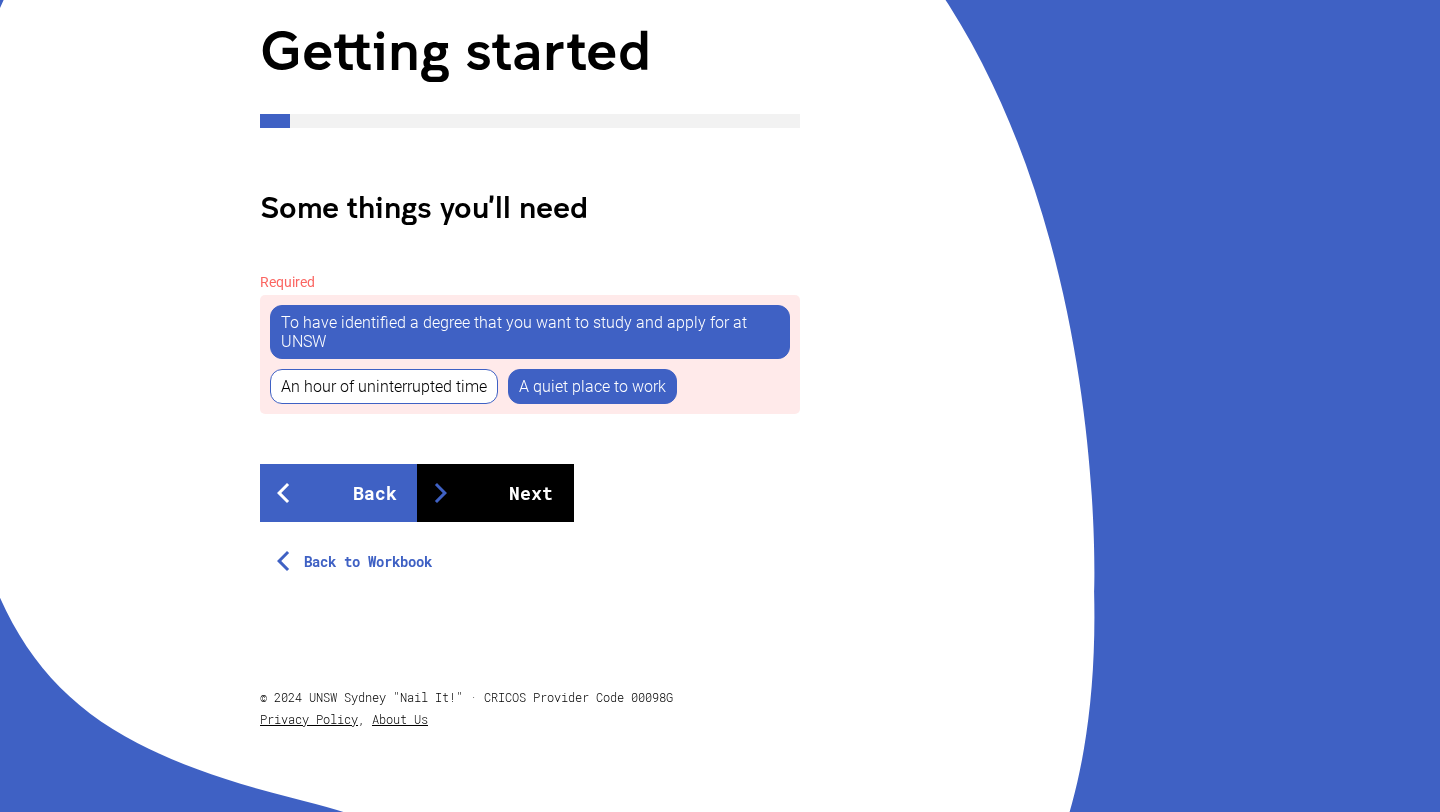 click on "Next" at bounding box center [495, 493] 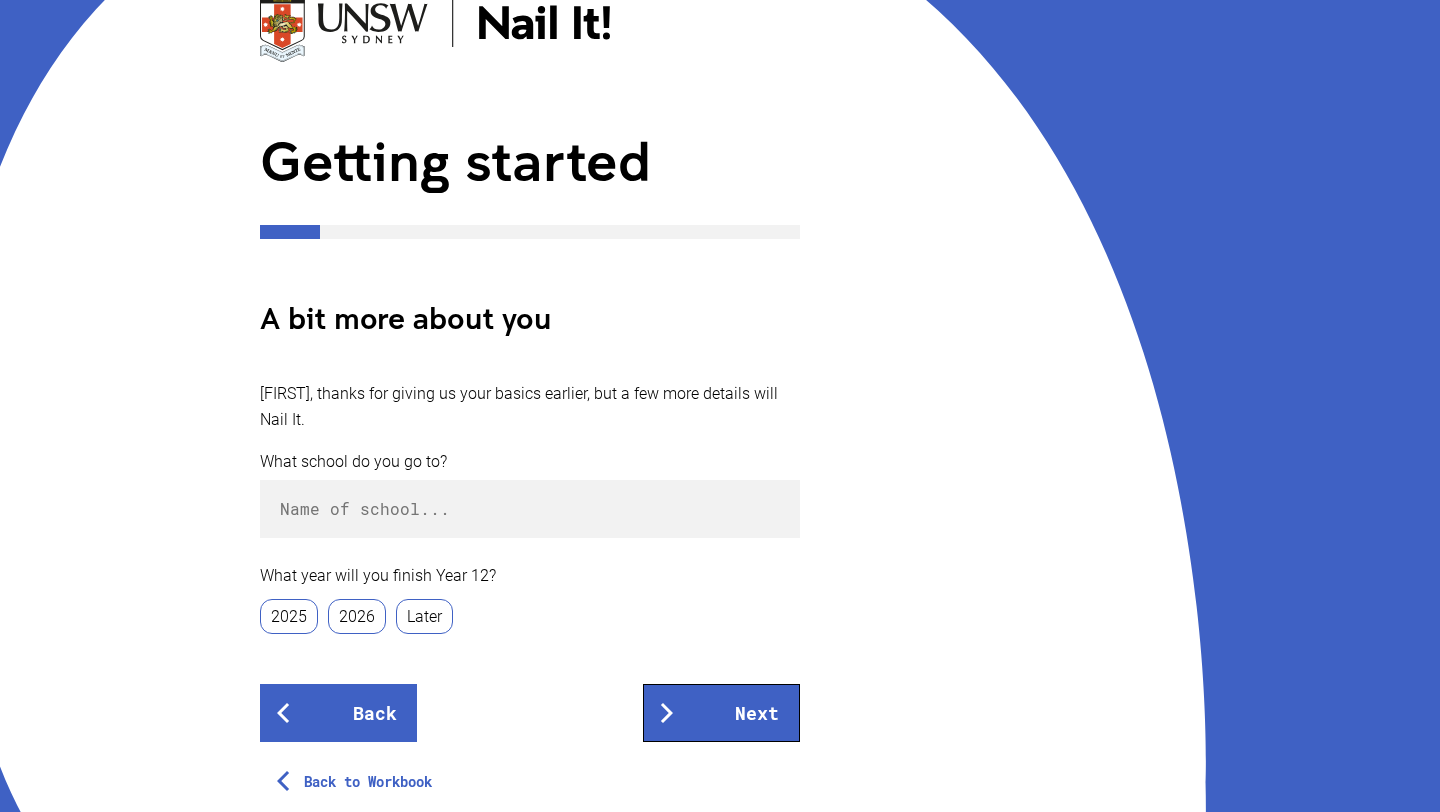 scroll, scrollTop: 316, scrollLeft: 0, axis: vertical 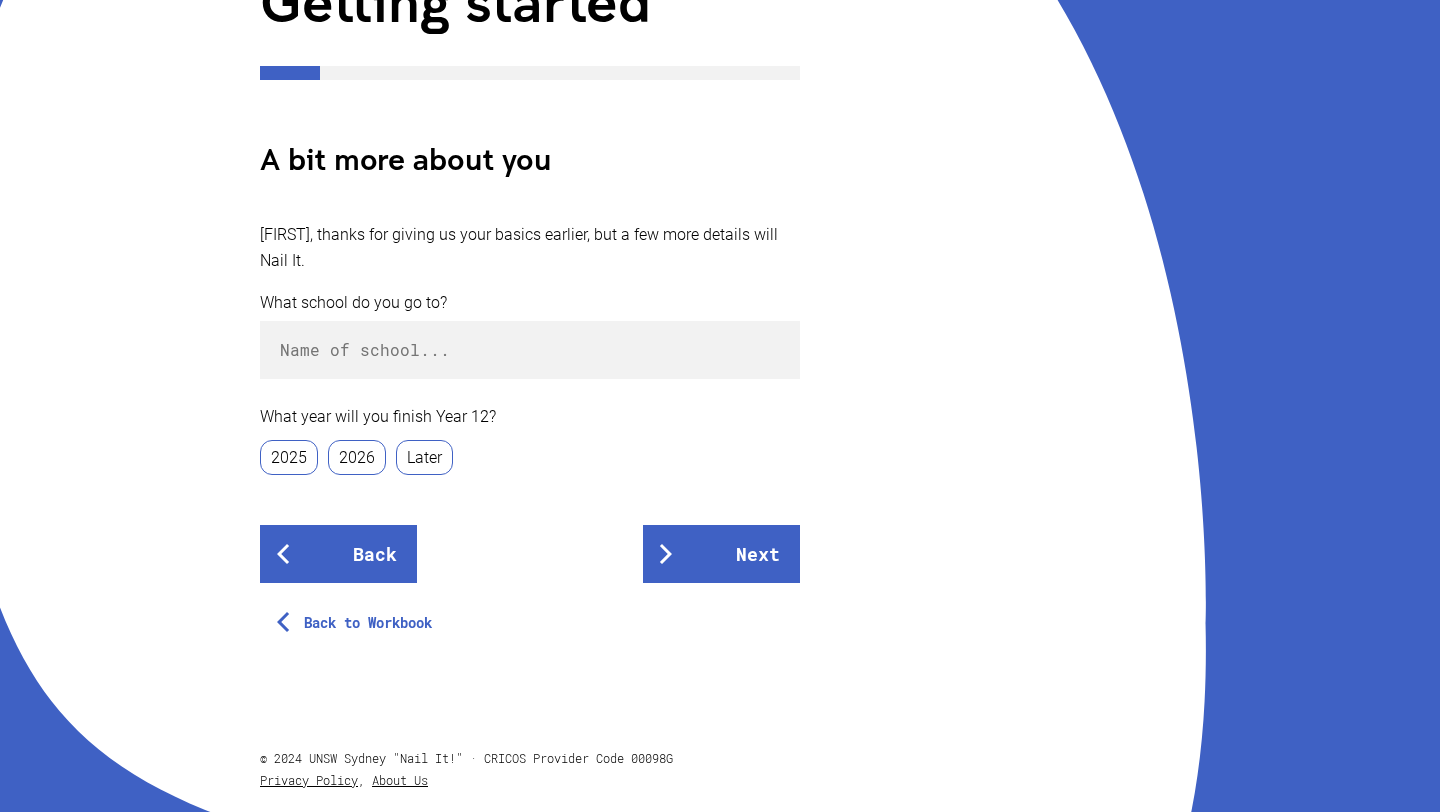 click on "What school do you go to?" at bounding box center [530, 303] 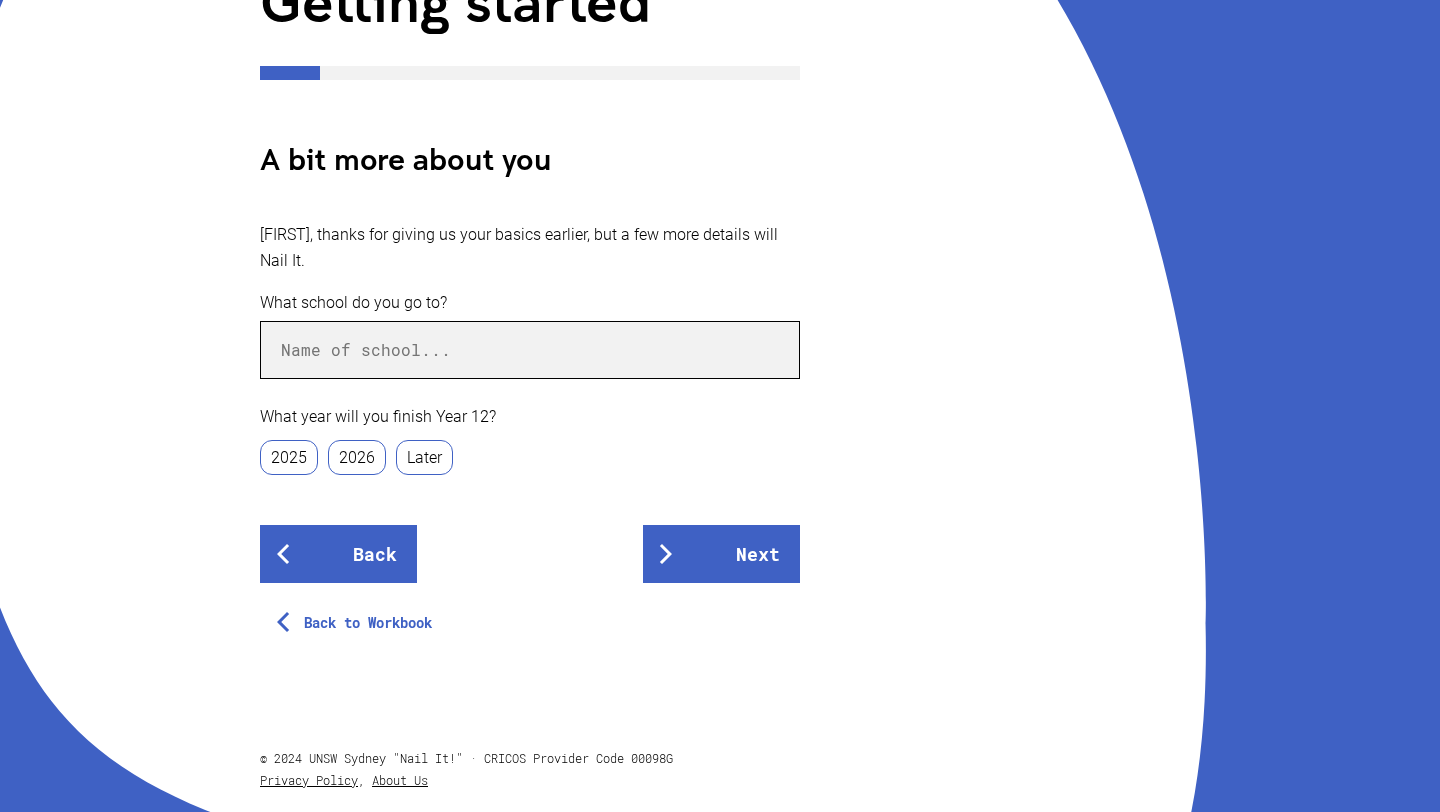 click at bounding box center (530, 350) 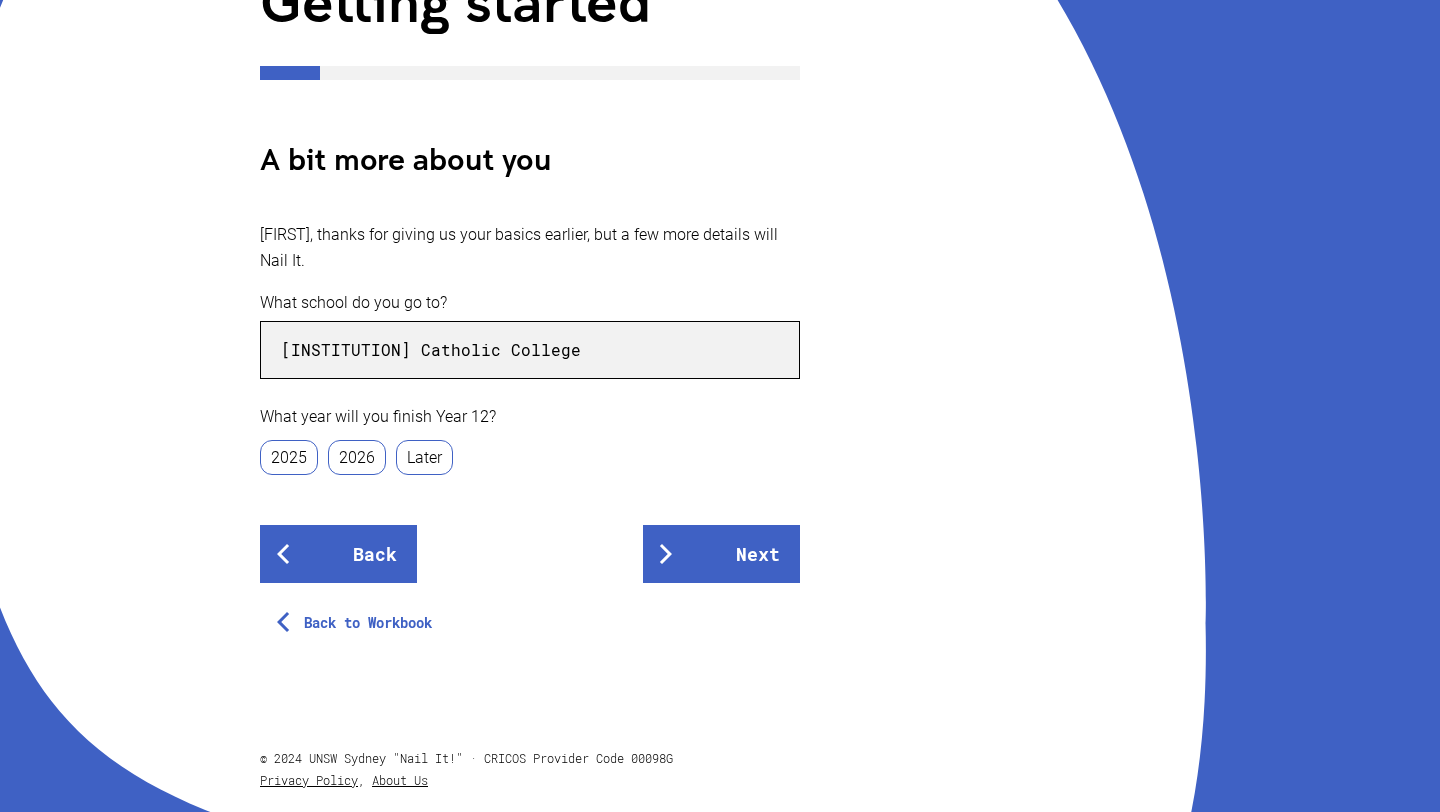 type on "[INSTITUTION] Catholic College" 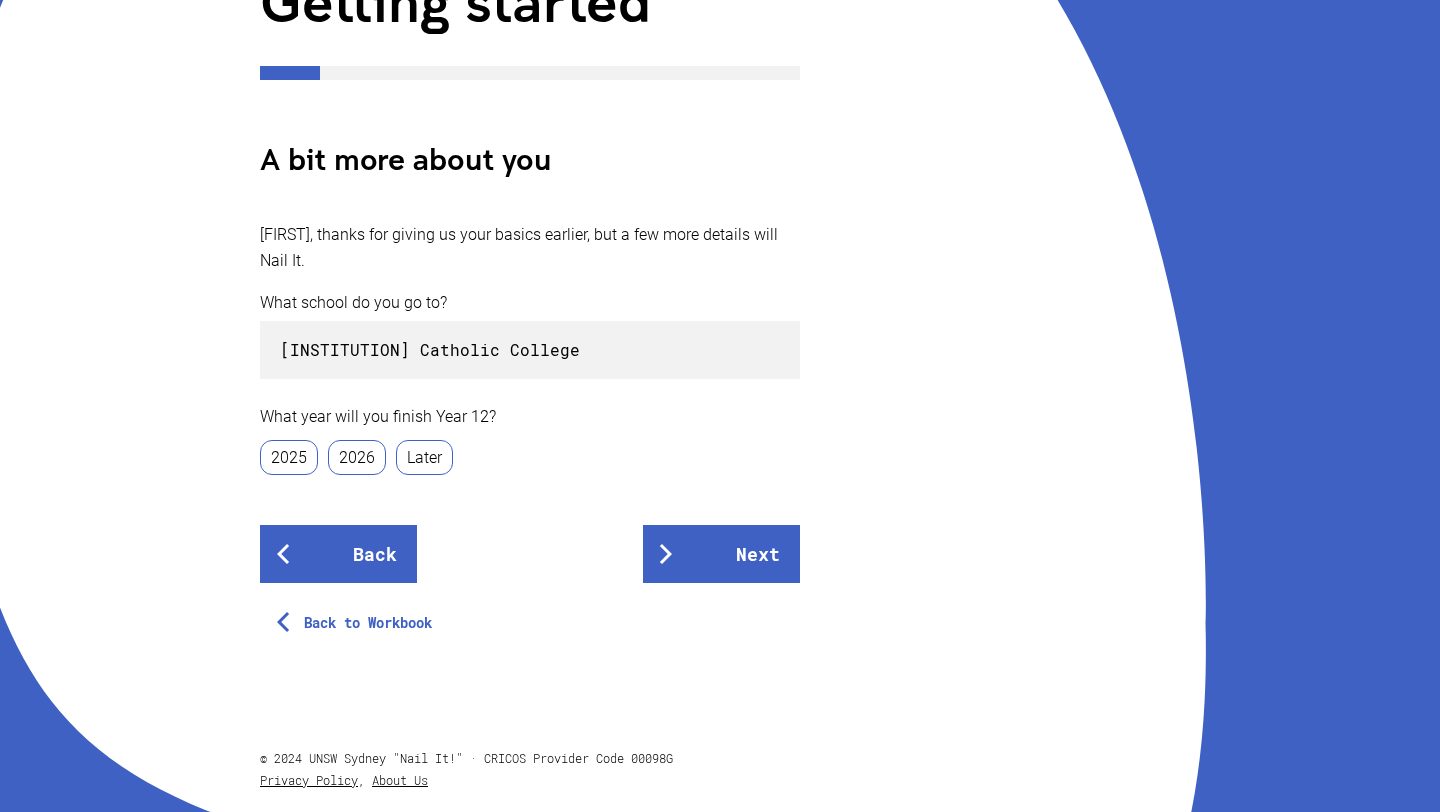 click on "2025" at bounding box center [289, 457] 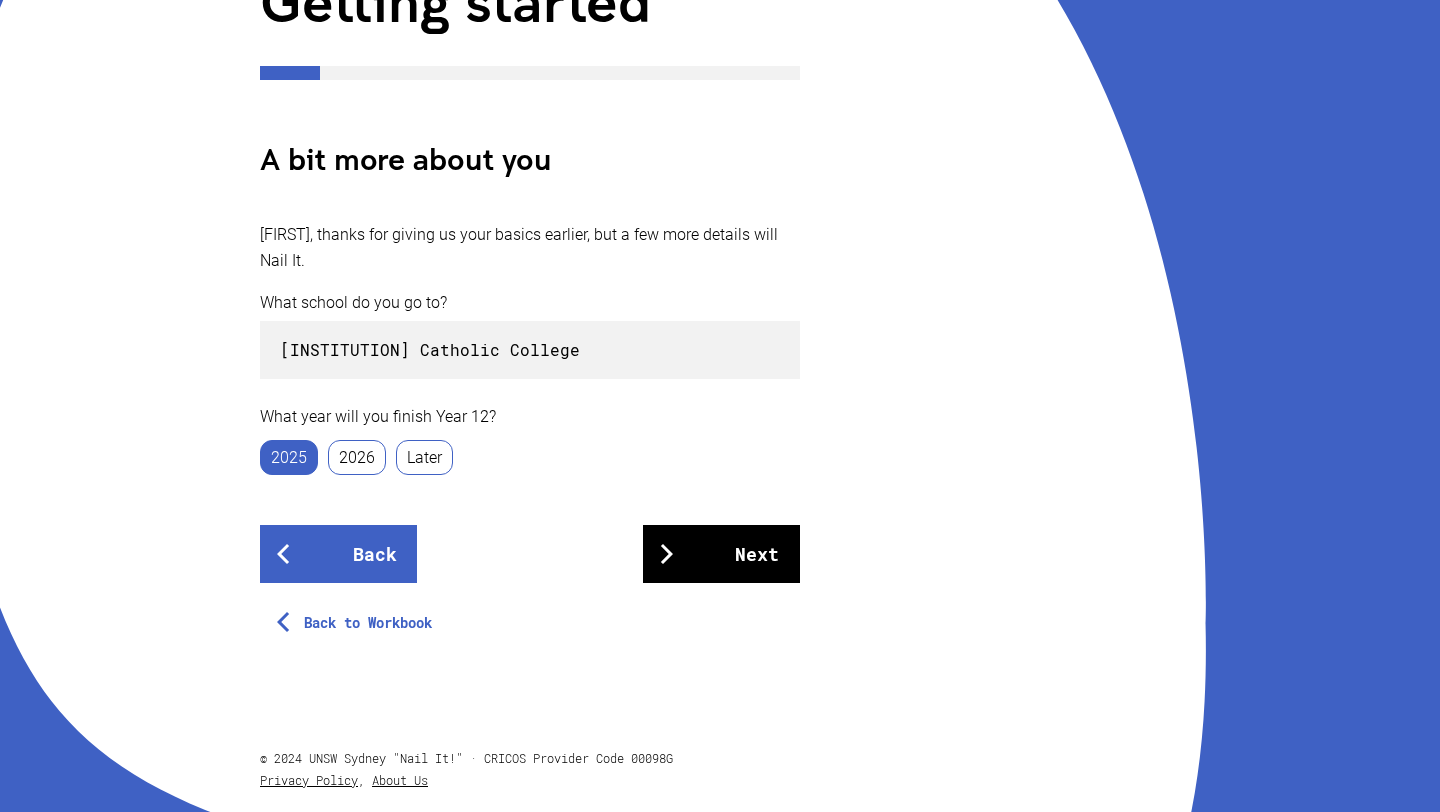 click on "Next" at bounding box center (721, 554) 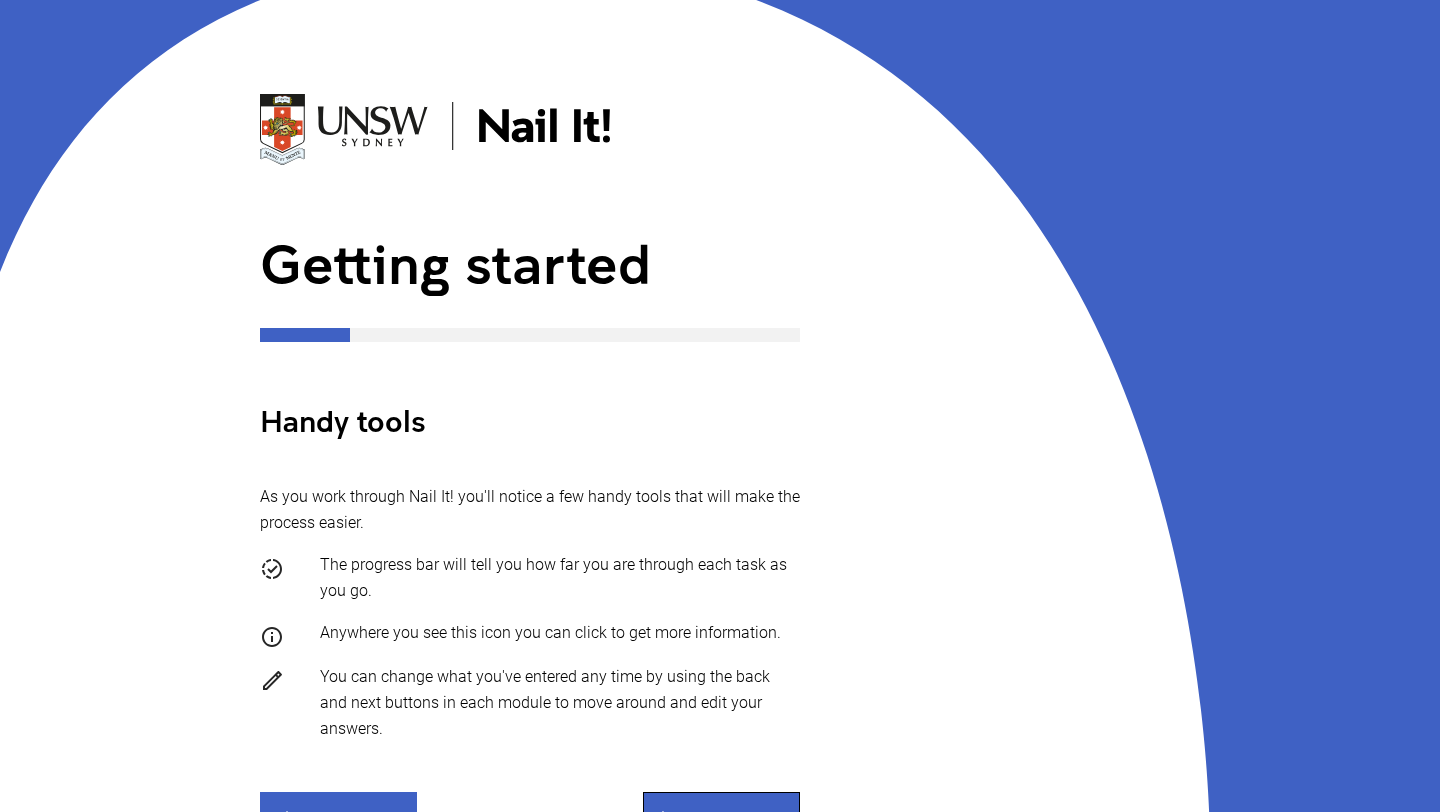 scroll, scrollTop: 217, scrollLeft: 0, axis: vertical 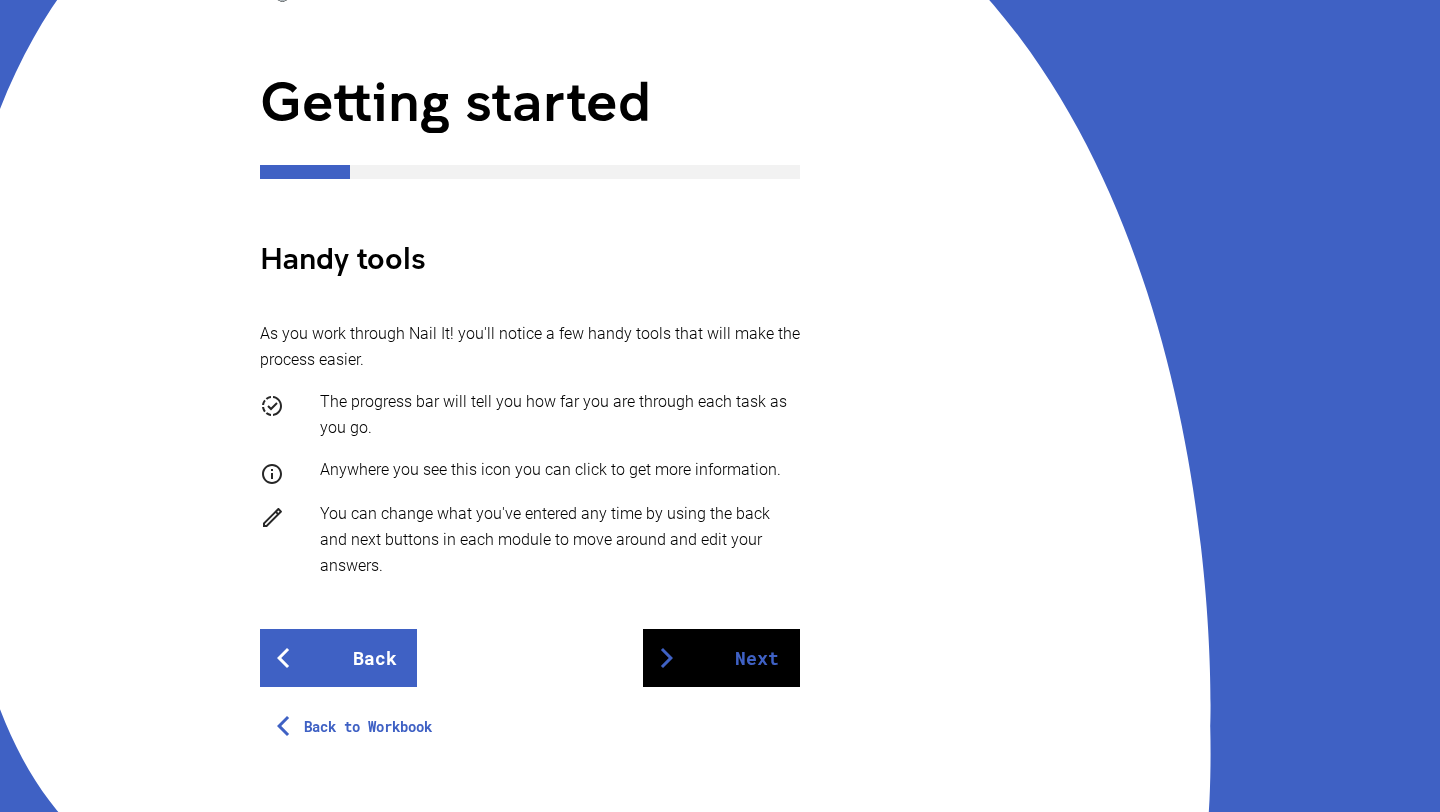 click on "Next" at bounding box center (721, 658) 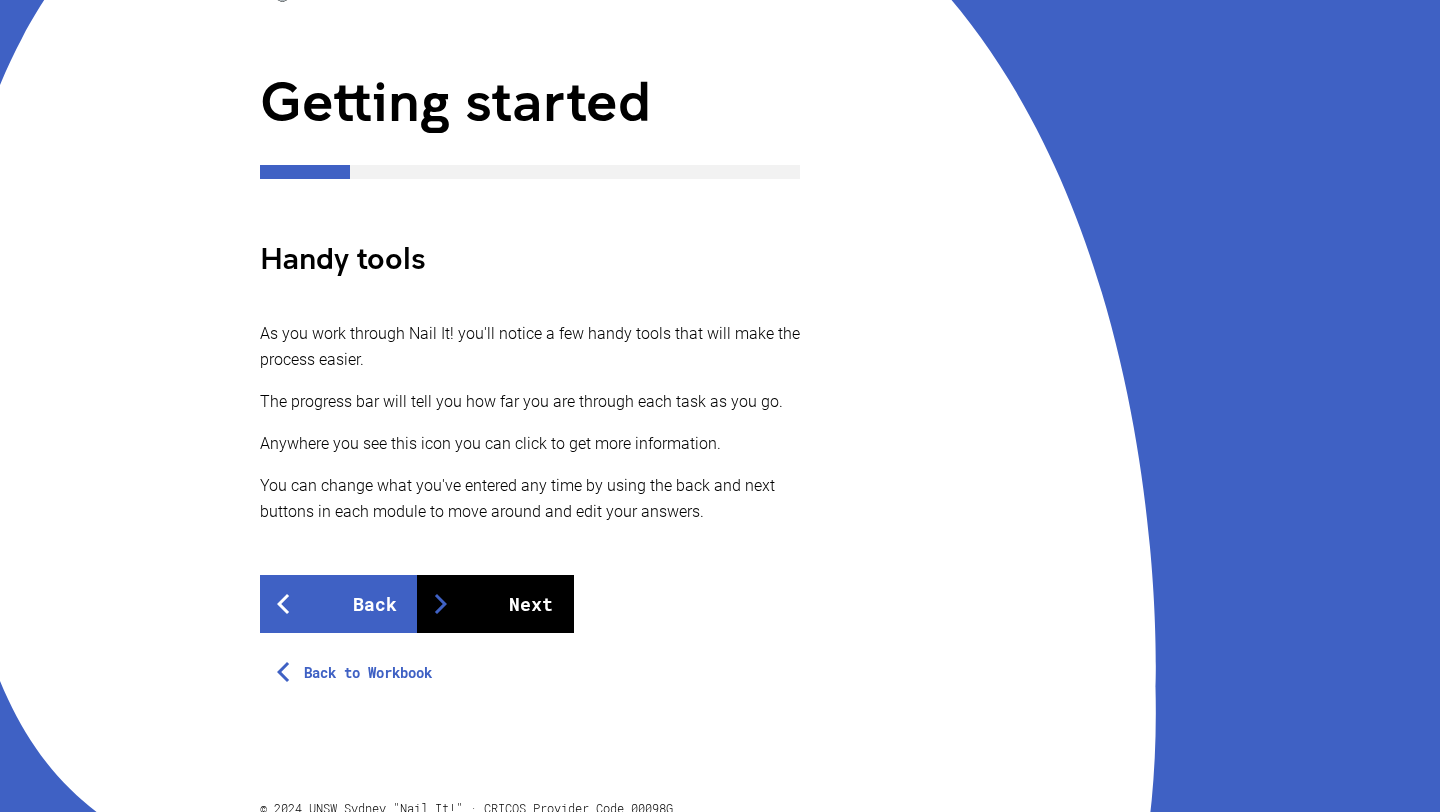 scroll, scrollTop: 0, scrollLeft: 0, axis: both 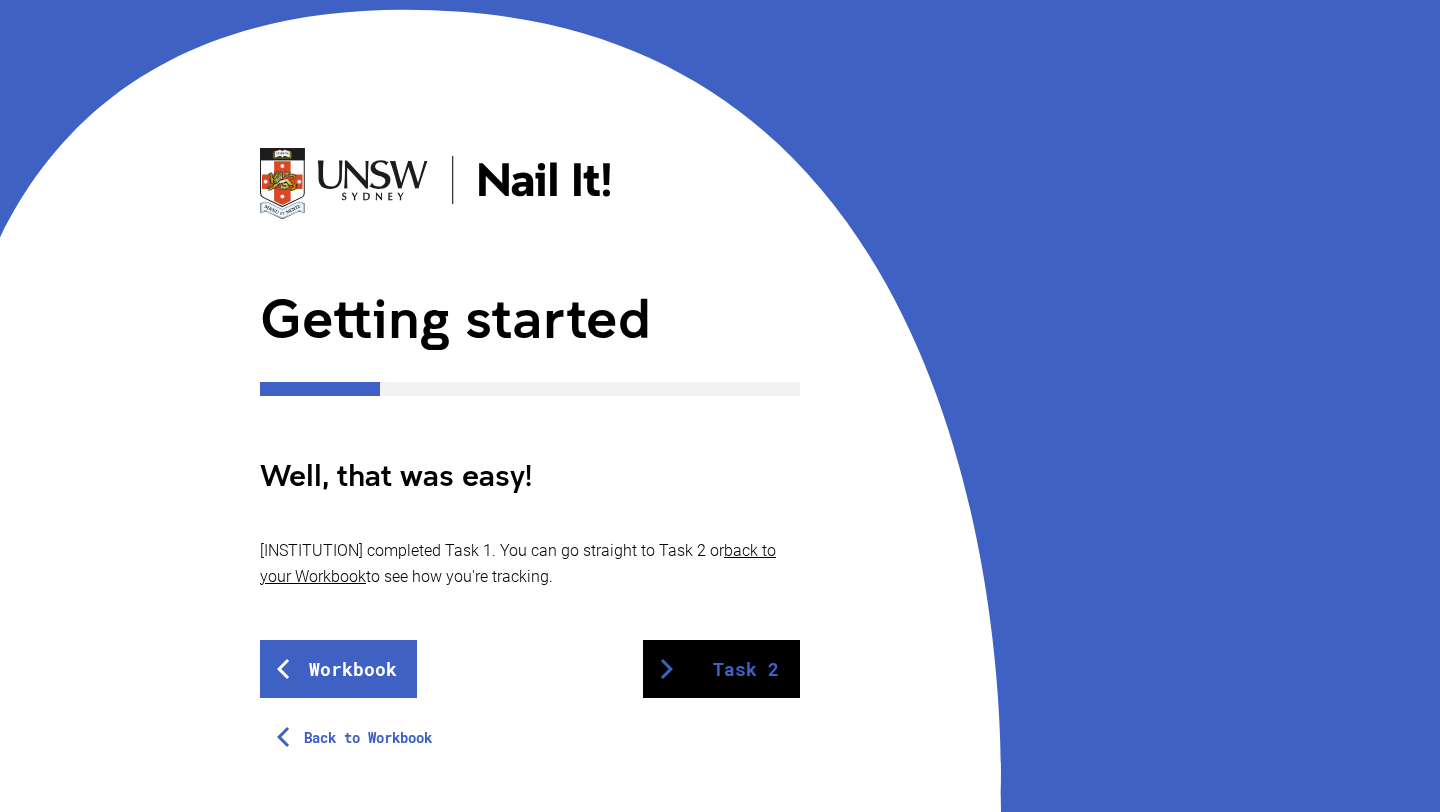 click on "Task 2" at bounding box center (721, 669) 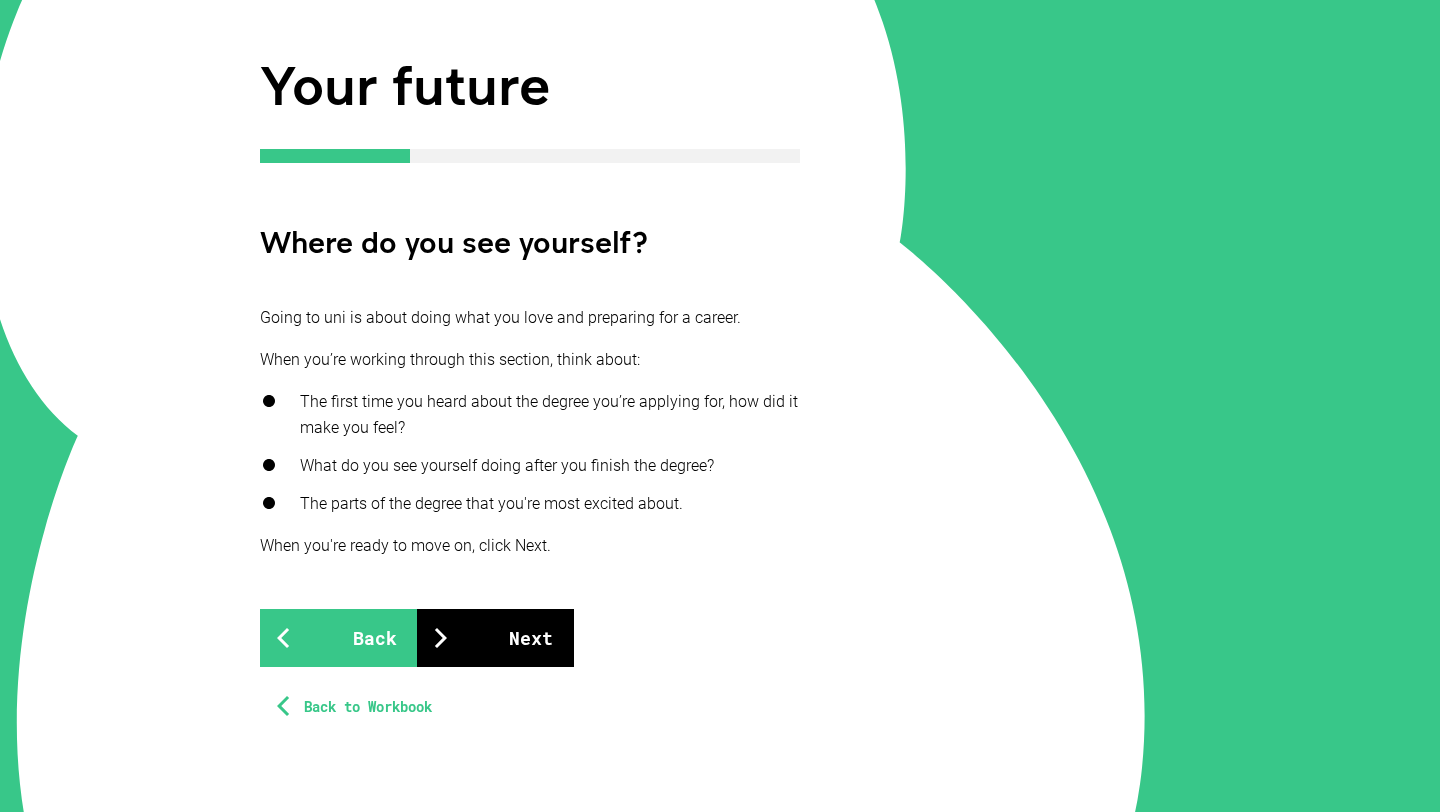 scroll, scrollTop: 235, scrollLeft: 0, axis: vertical 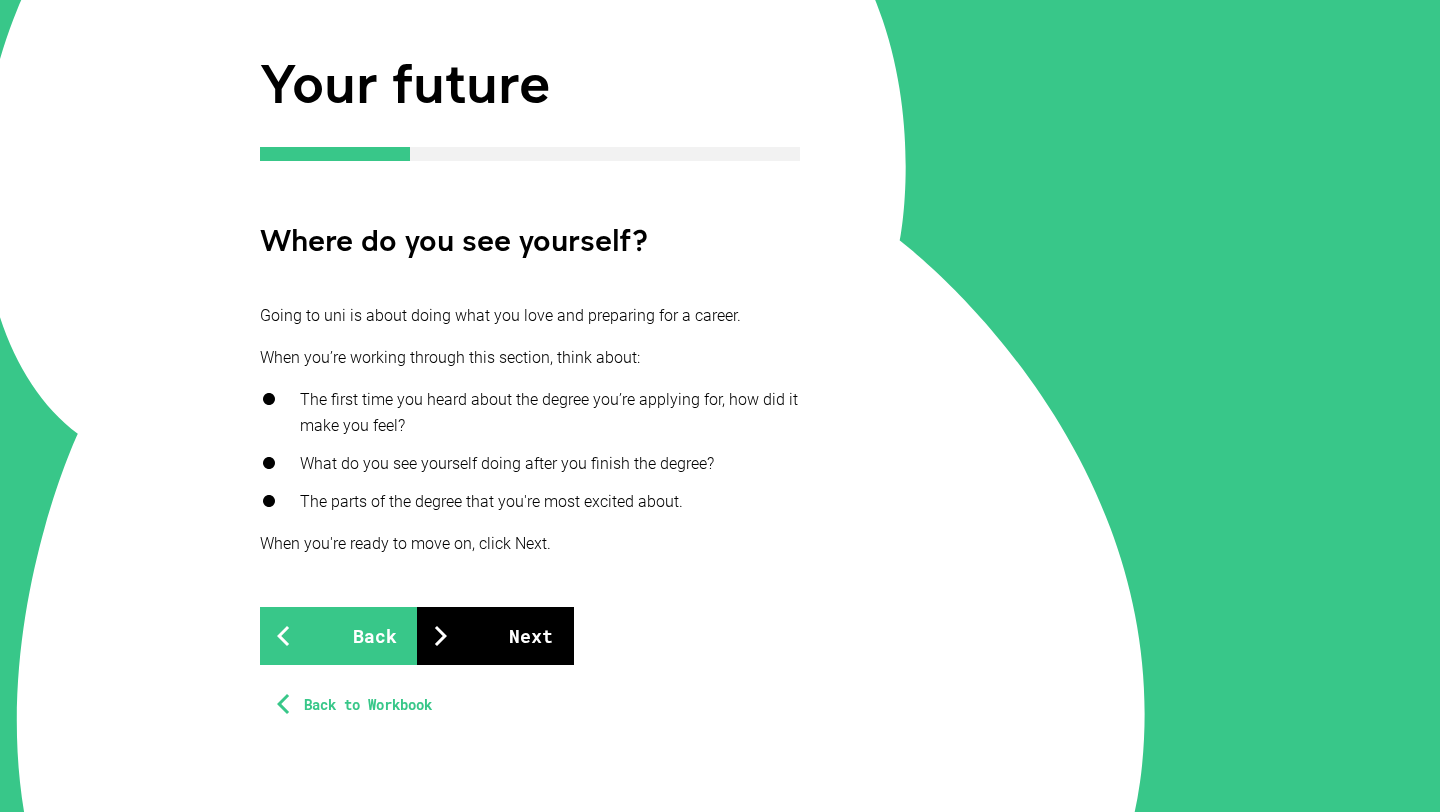 click on "Next" at bounding box center (495, 636) 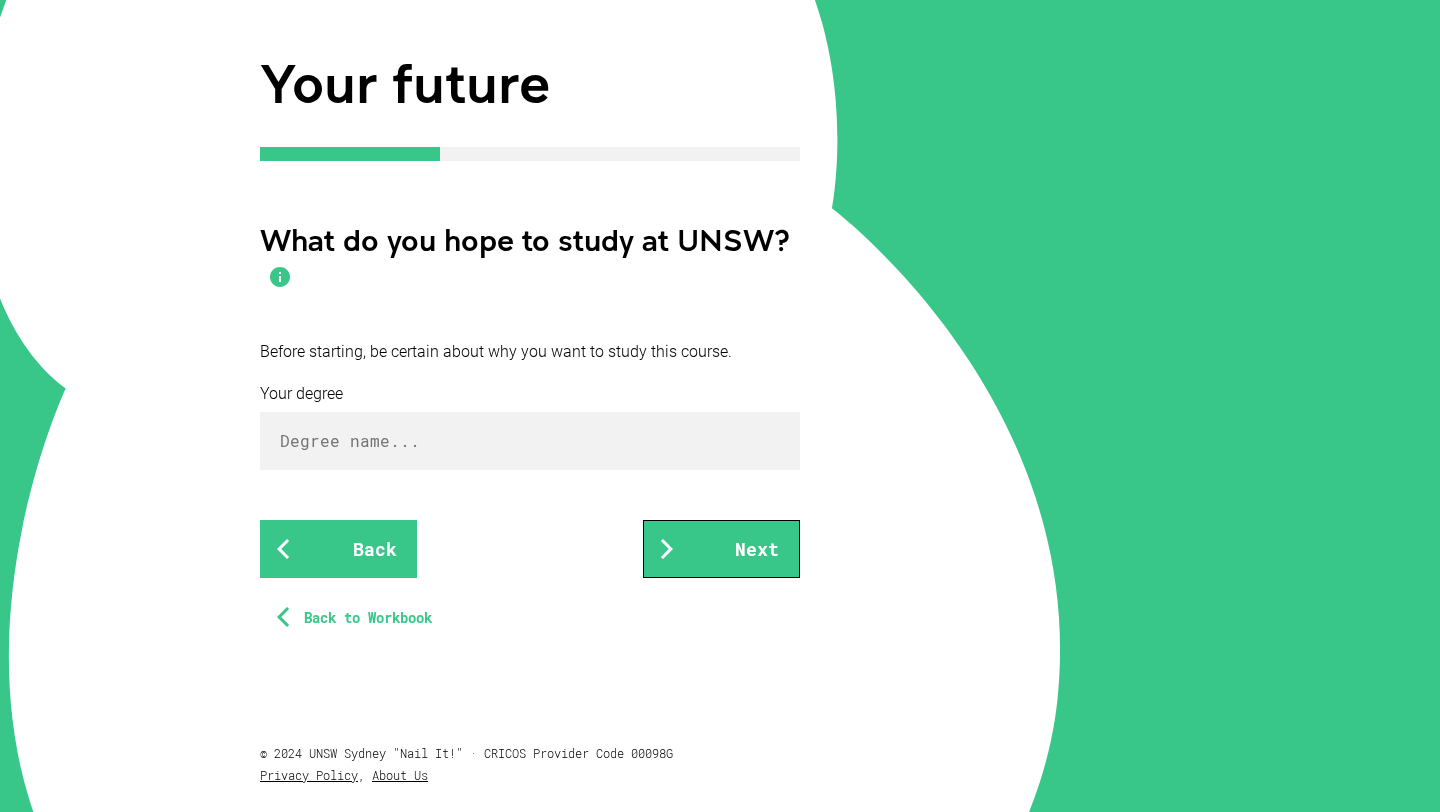 scroll, scrollTop: 0, scrollLeft: 0, axis: both 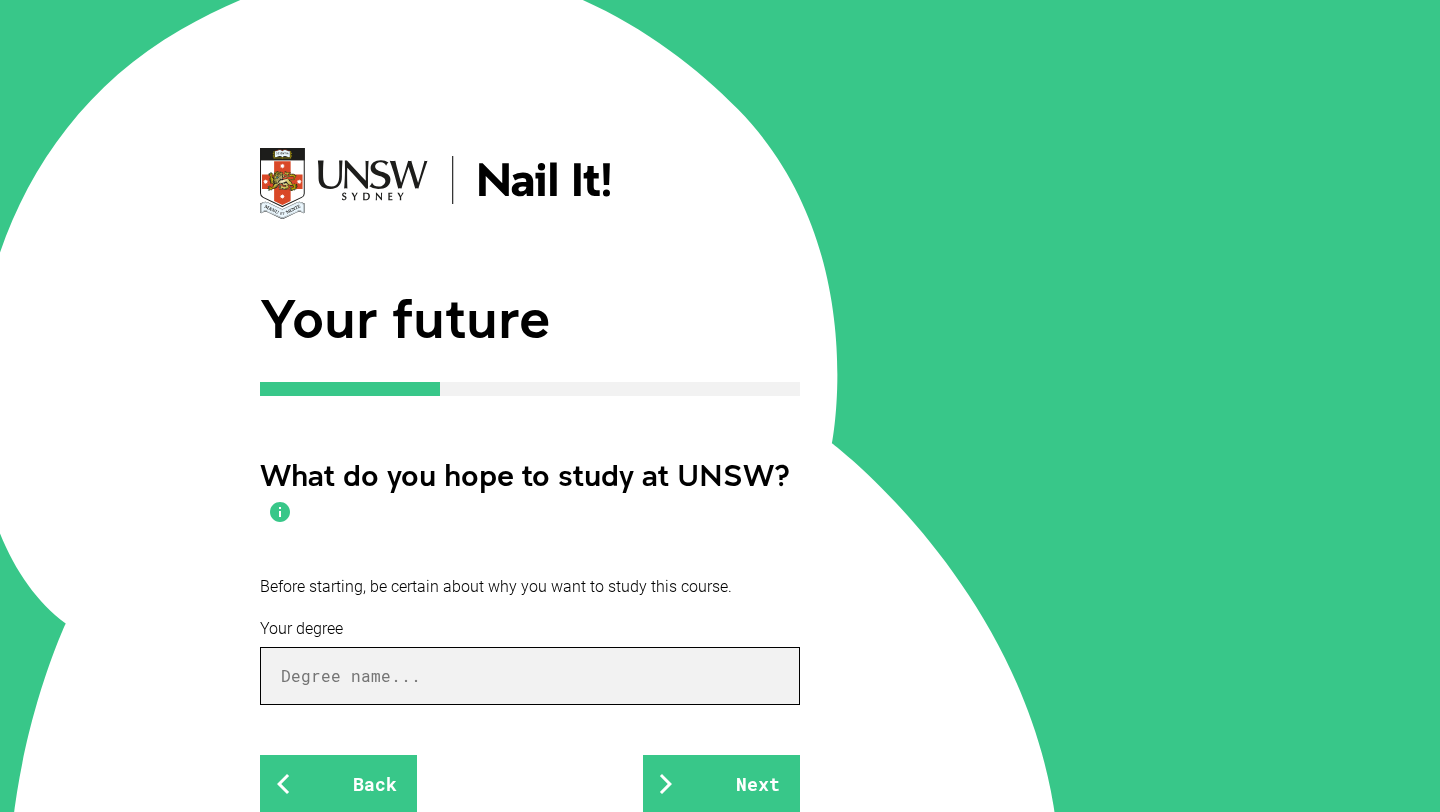 click at bounding box center [530, 676] 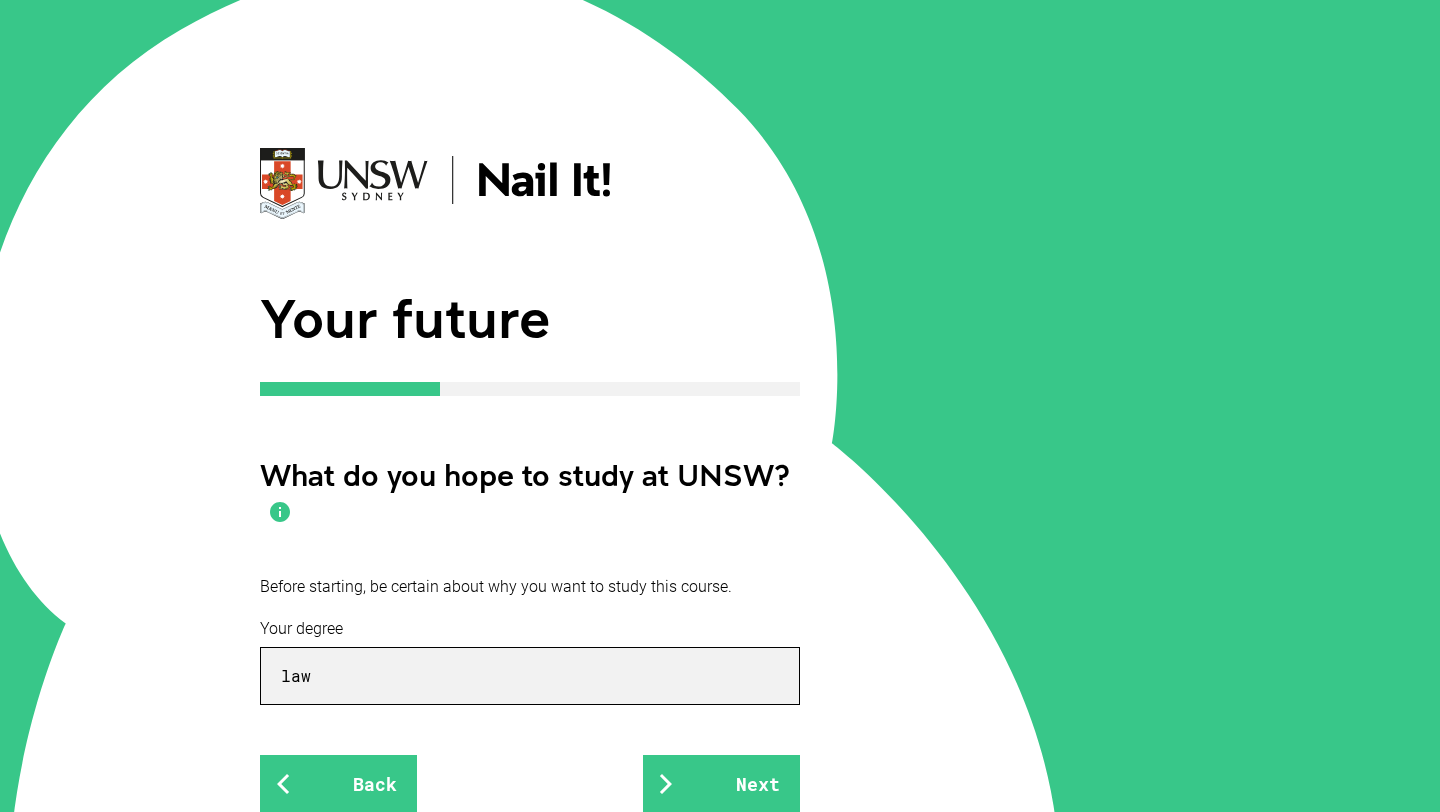 click on "Back" at bounding box center [338, 784] 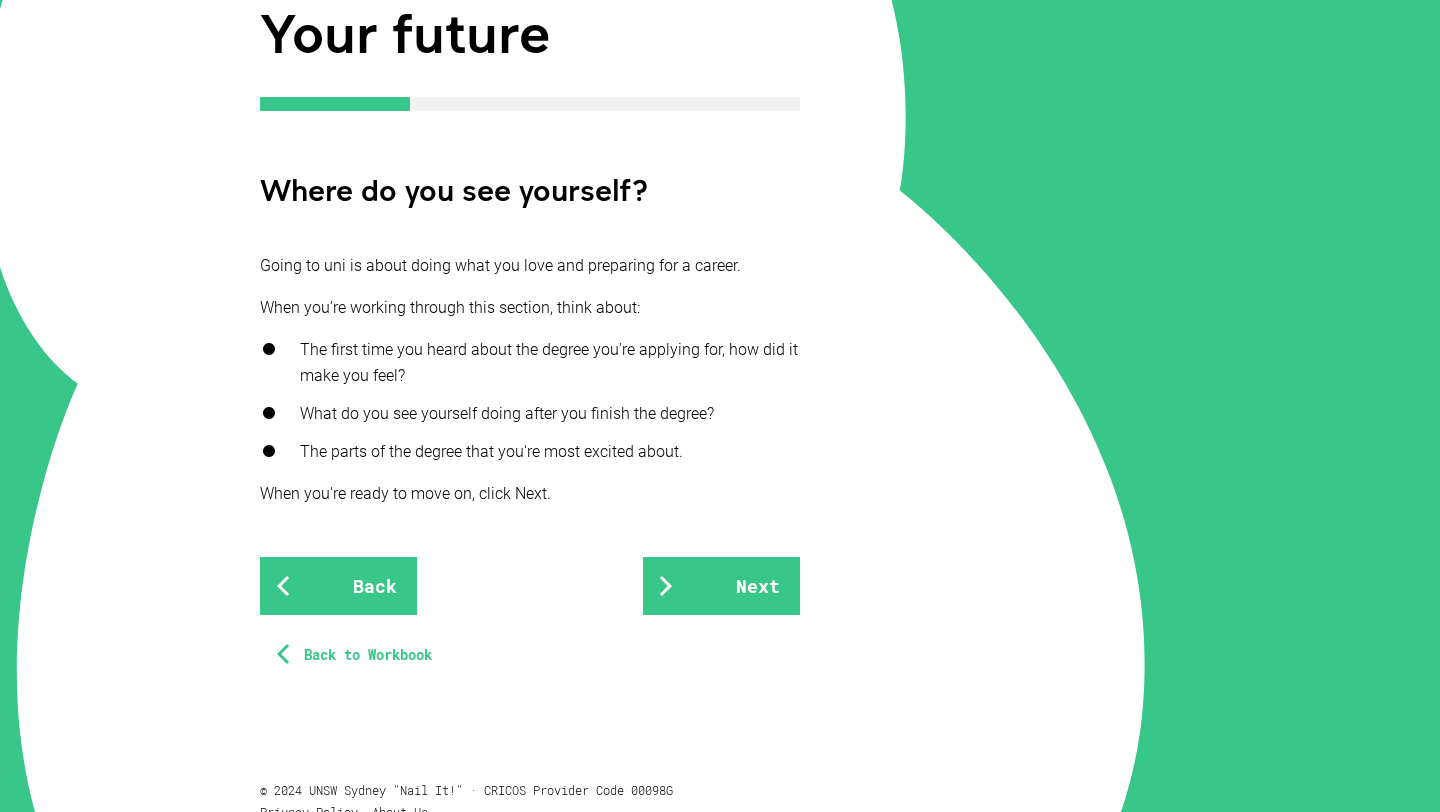 scroll, scrollTop: 312, scrollLeft: 0, axis: vertical 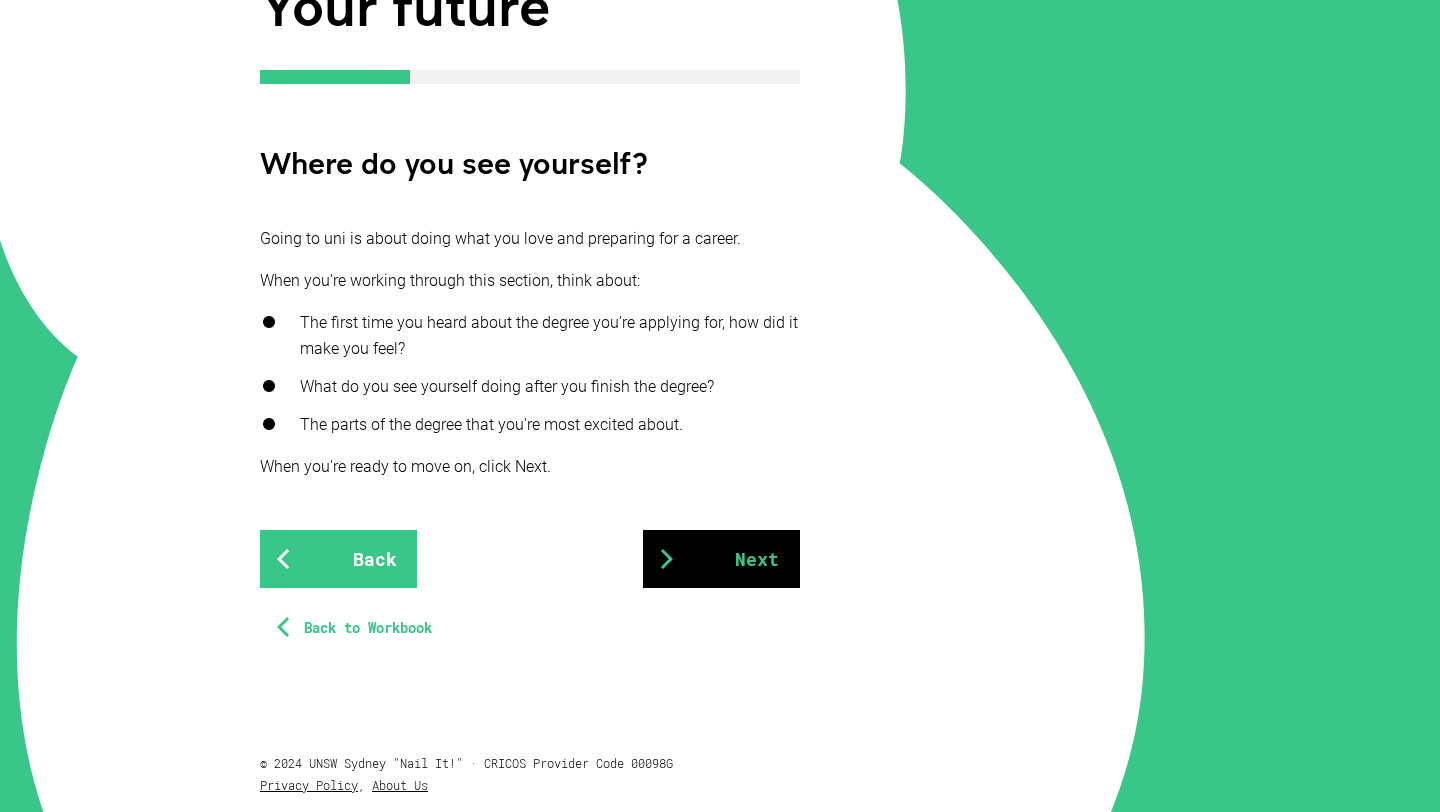 click on "Next" at bounding box center (721, 559) 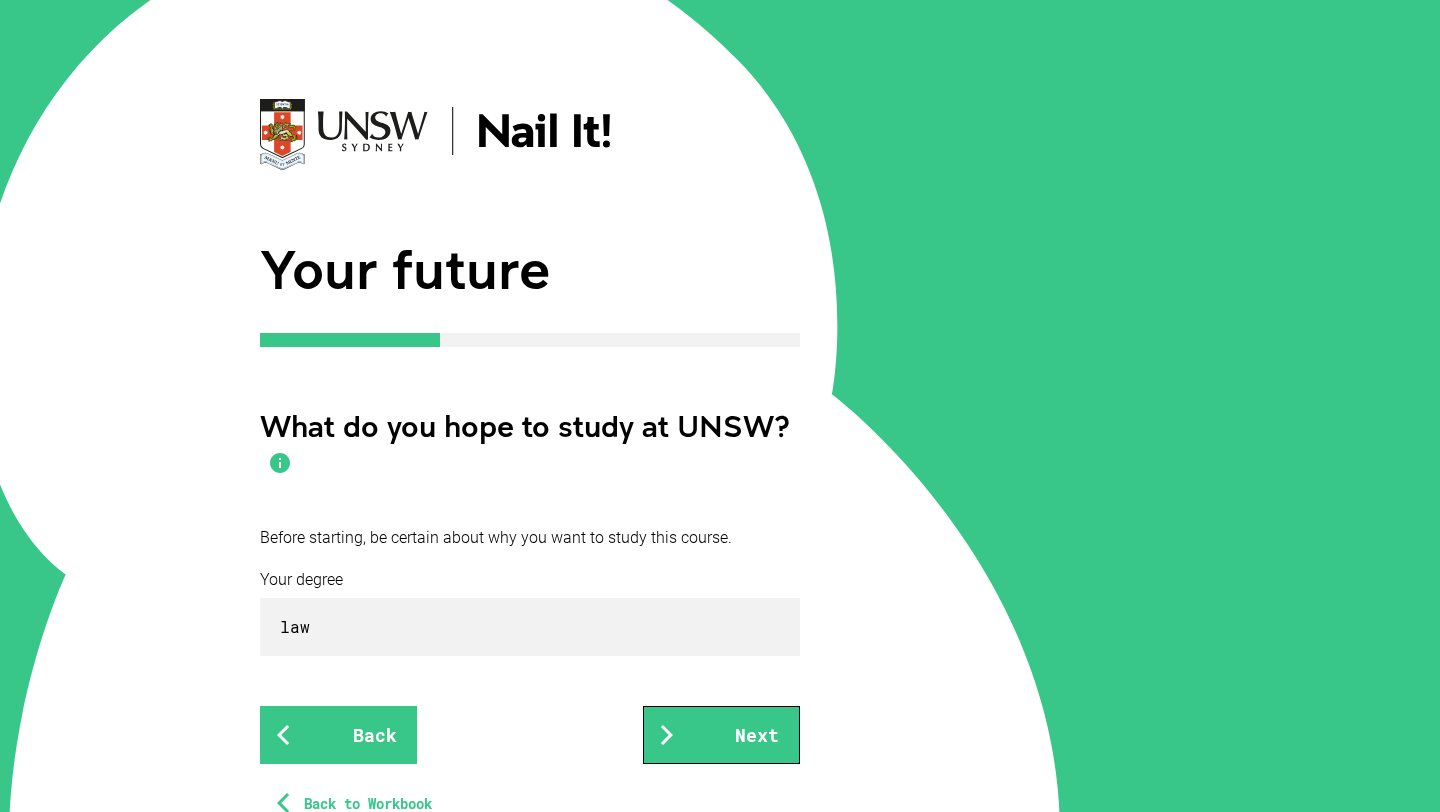 scroll, scrollTop: 78, scrollLeft: 0, axis: vertical 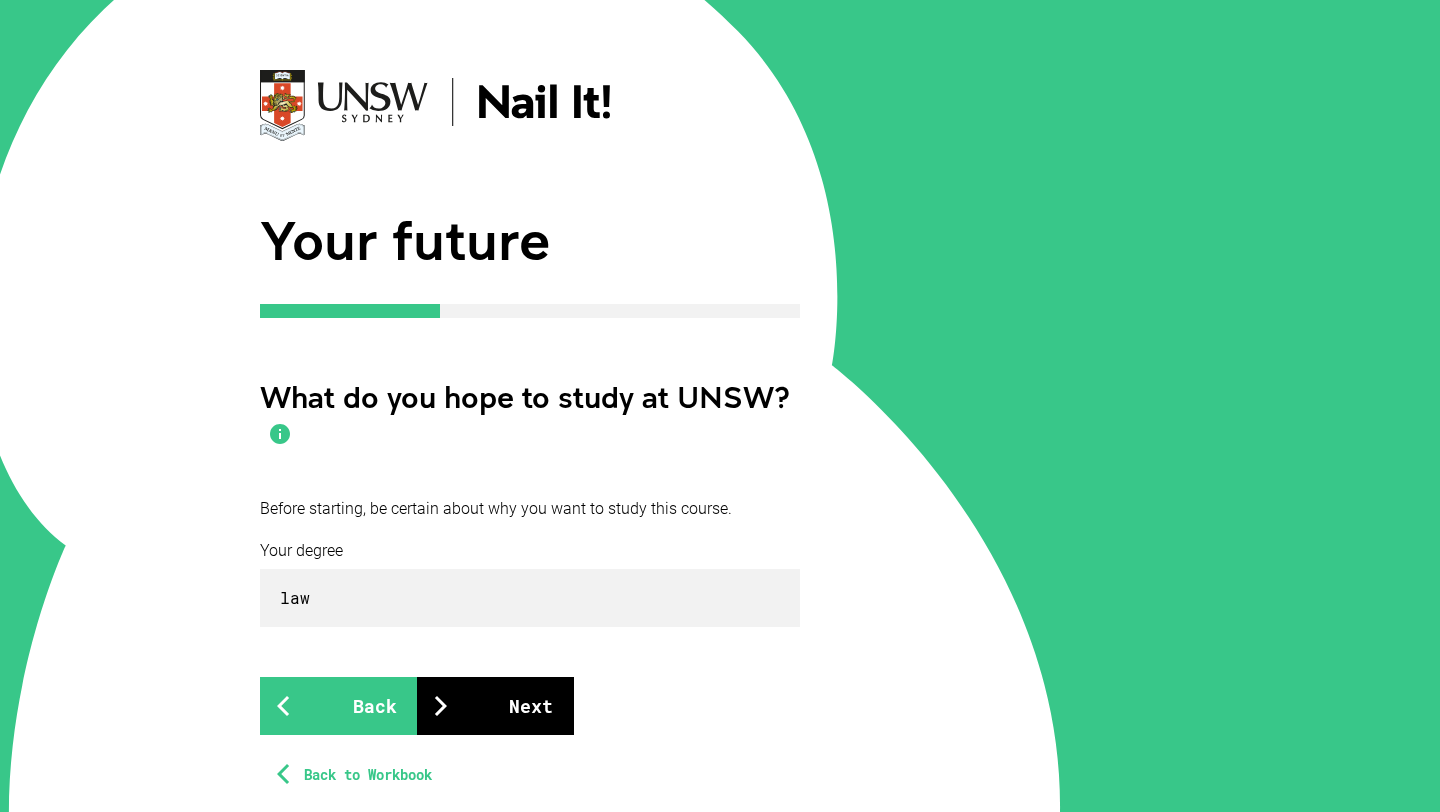 click on "Next" at bounding box center [495, 706] 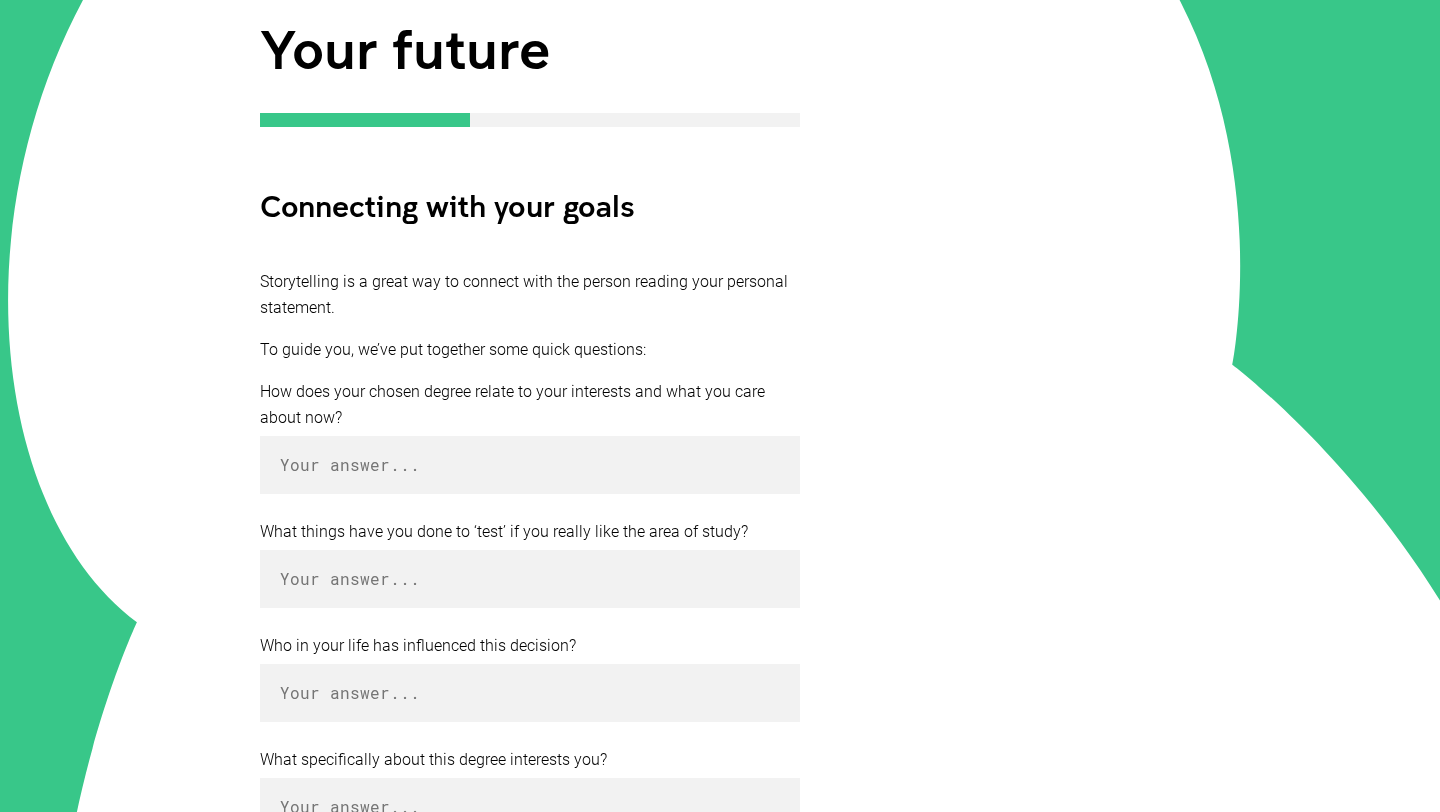 scroll, scrollTop: 318, scrollLeft: 0, axis: vertical 